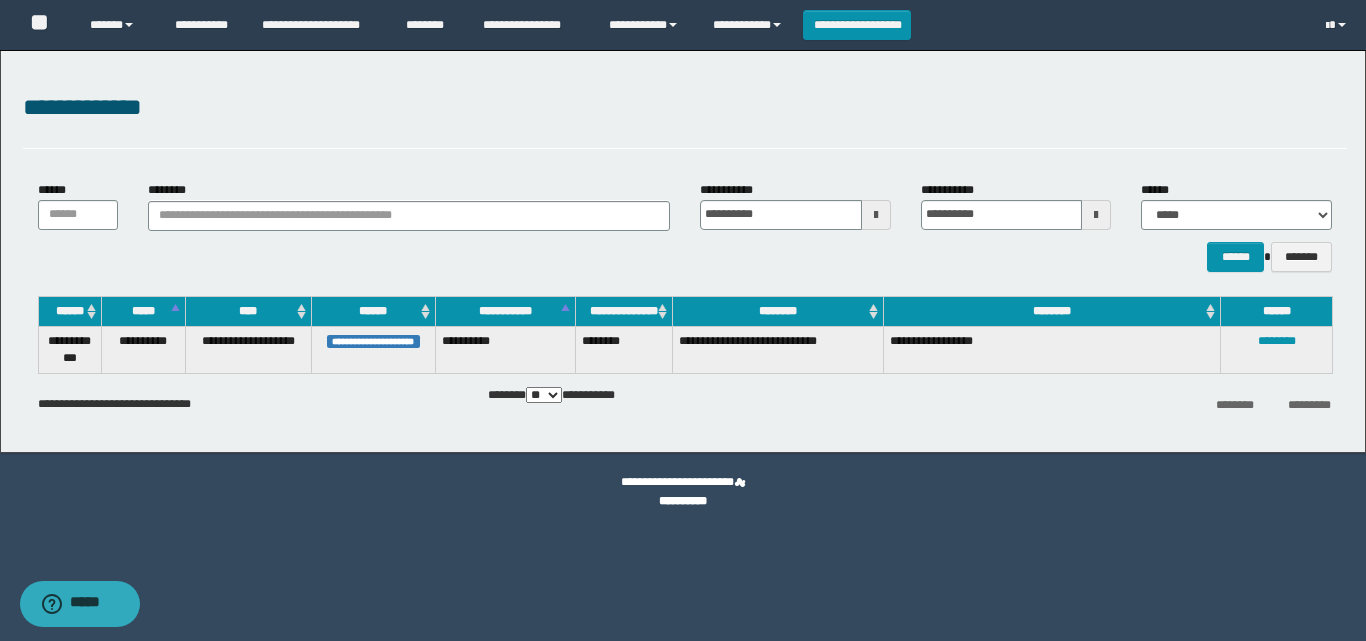 scroll, scrollTop: 0, scrollLeft: 0, axis: both 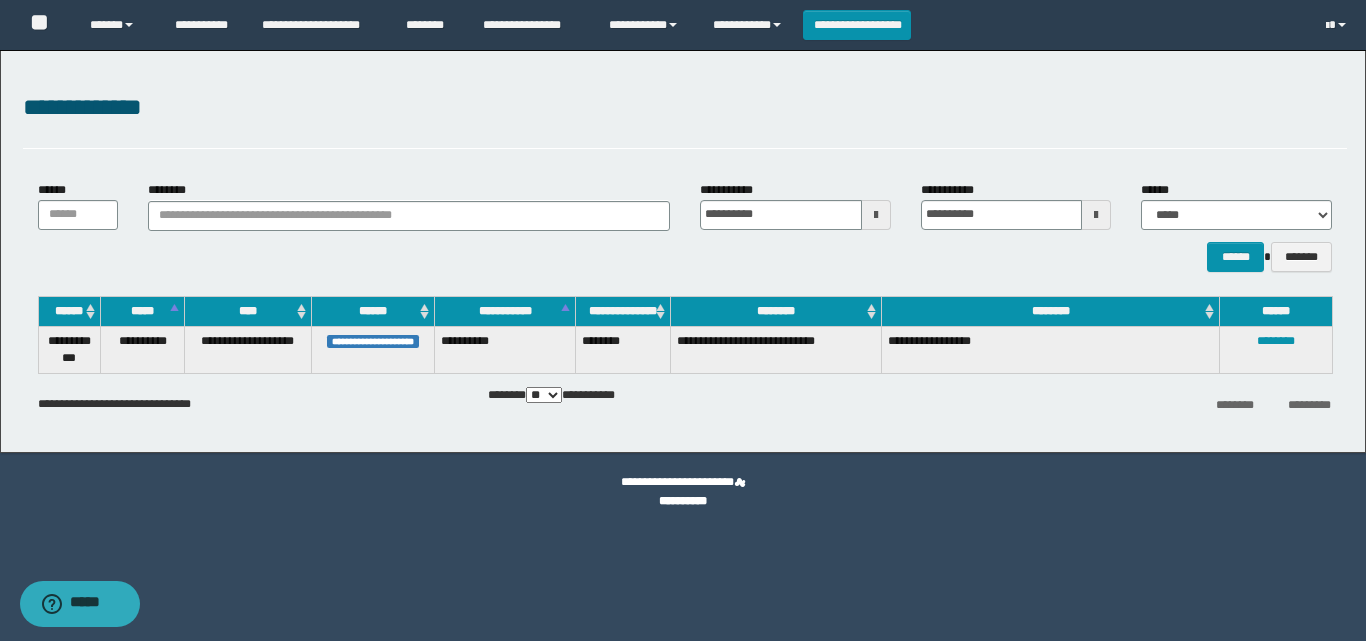 click on "**********" at bounding box center [685, 108] 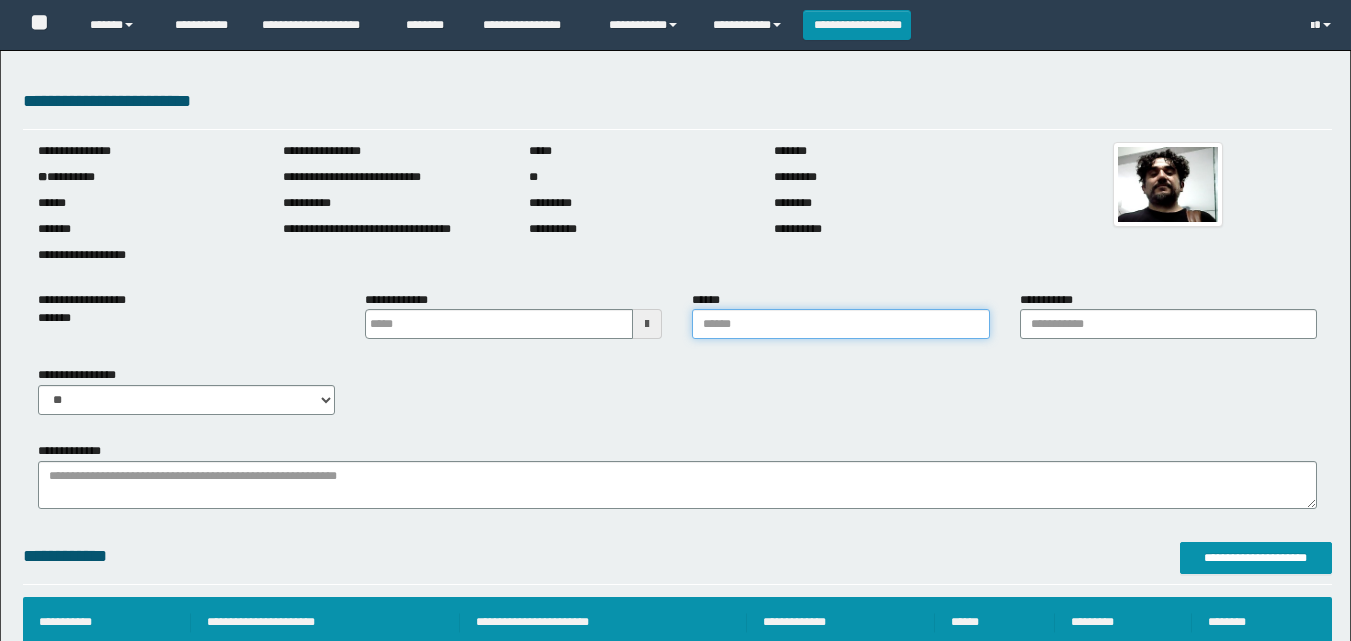 scroll, scrollTop: 0, scrollLeft: 0, axis: both 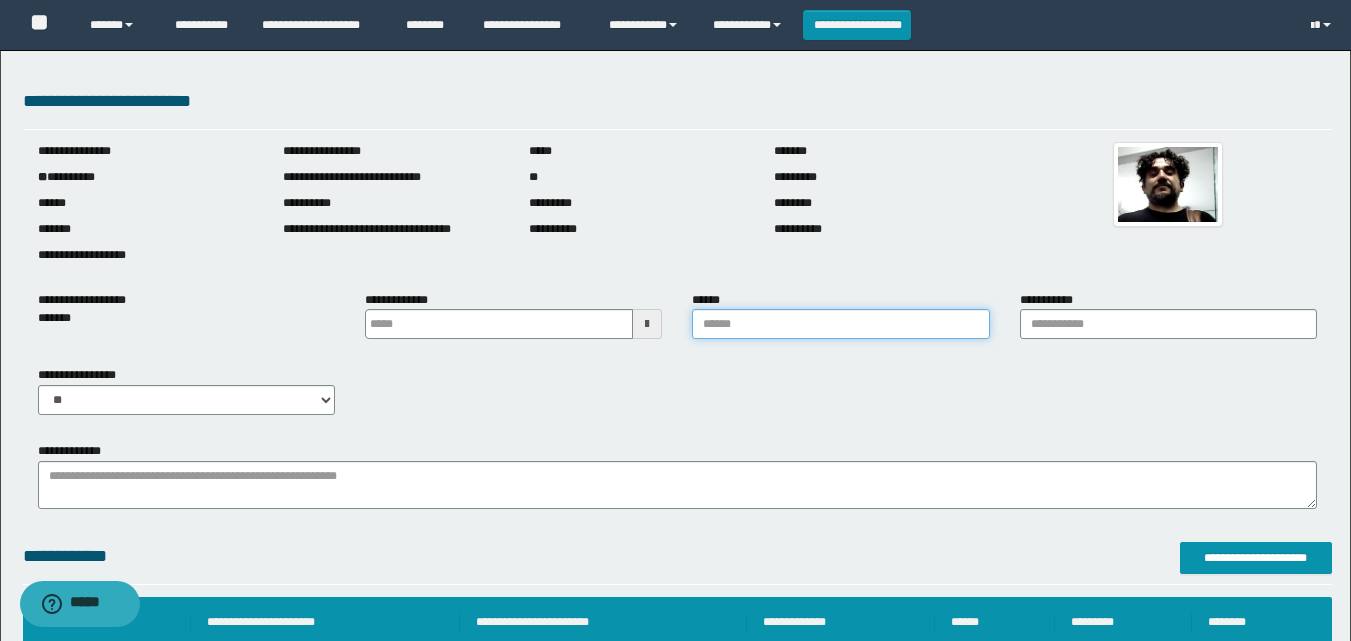 type on "*******" 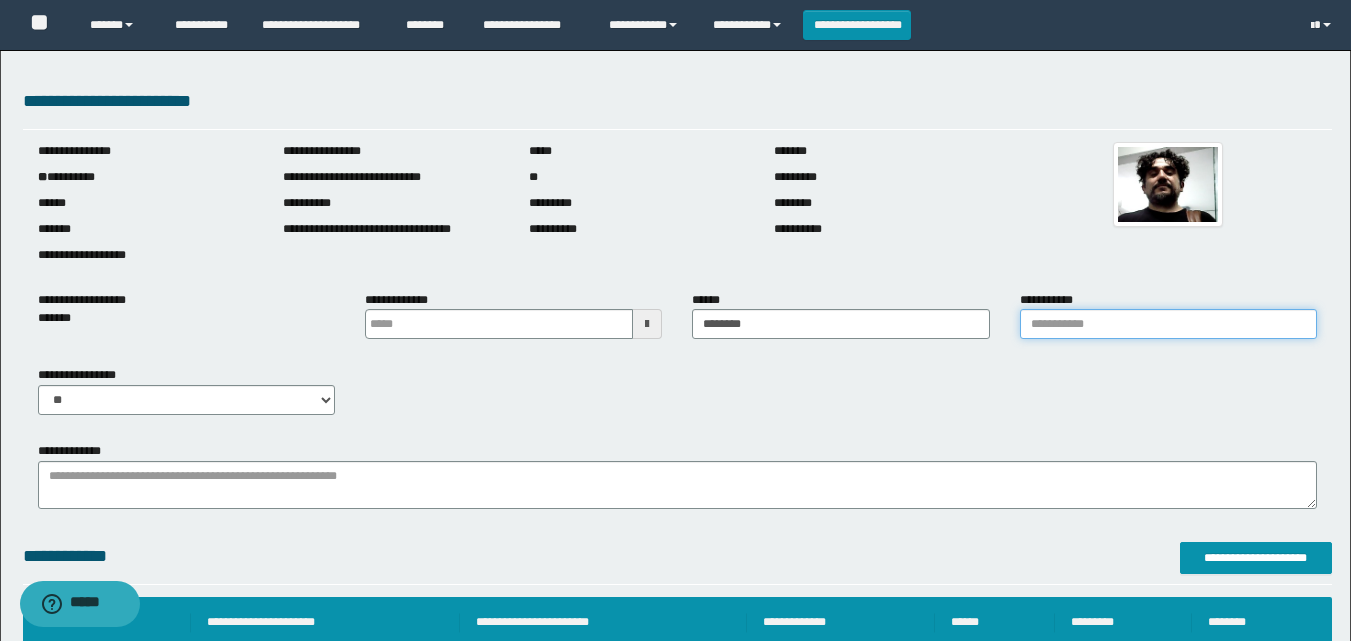 drag, startPoint x: 1103, startPoint y: 319, endPoint x: 1114, endPoint y: 339, distance: 22.825424 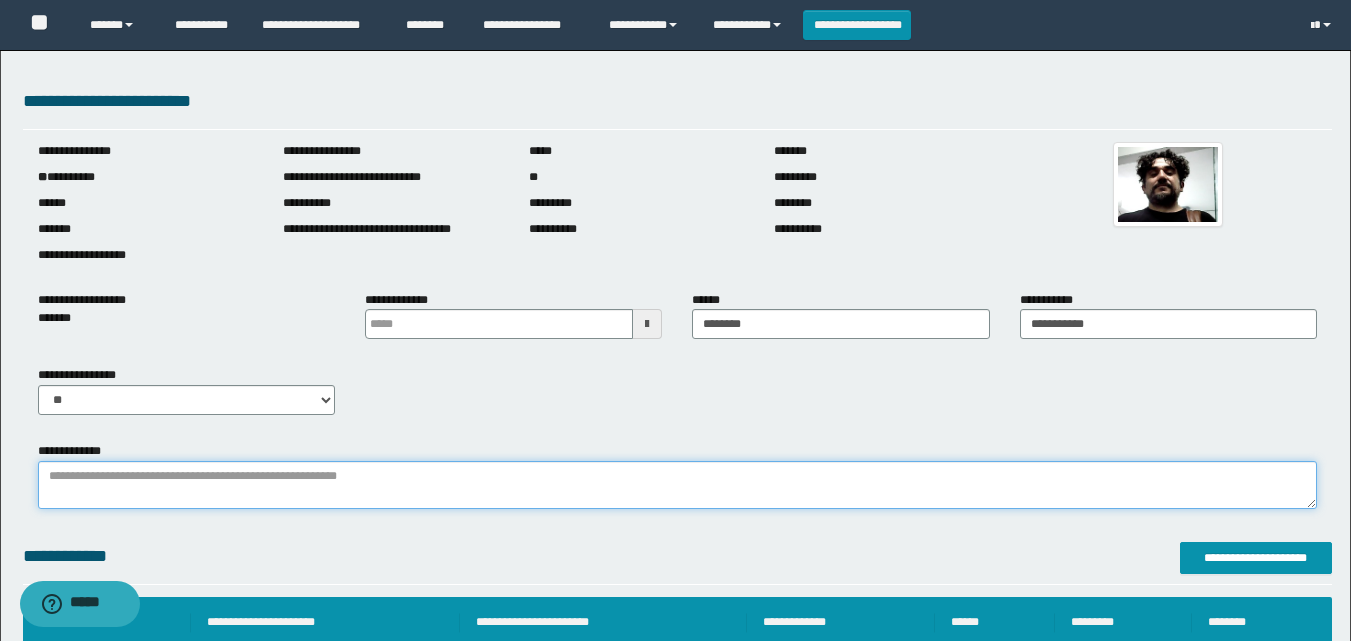 click on "**********" at bounding box center (677, 485) 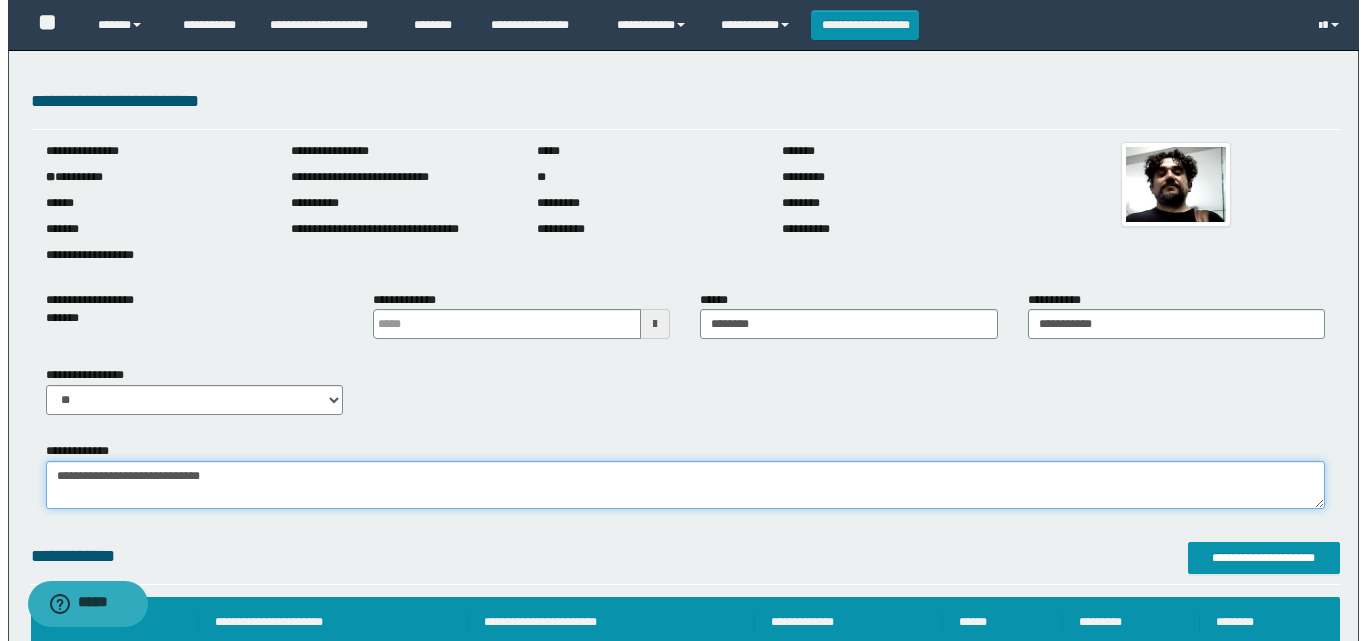 scroll, scrollTop: 300, scrollLeft: 0, axis: vertical 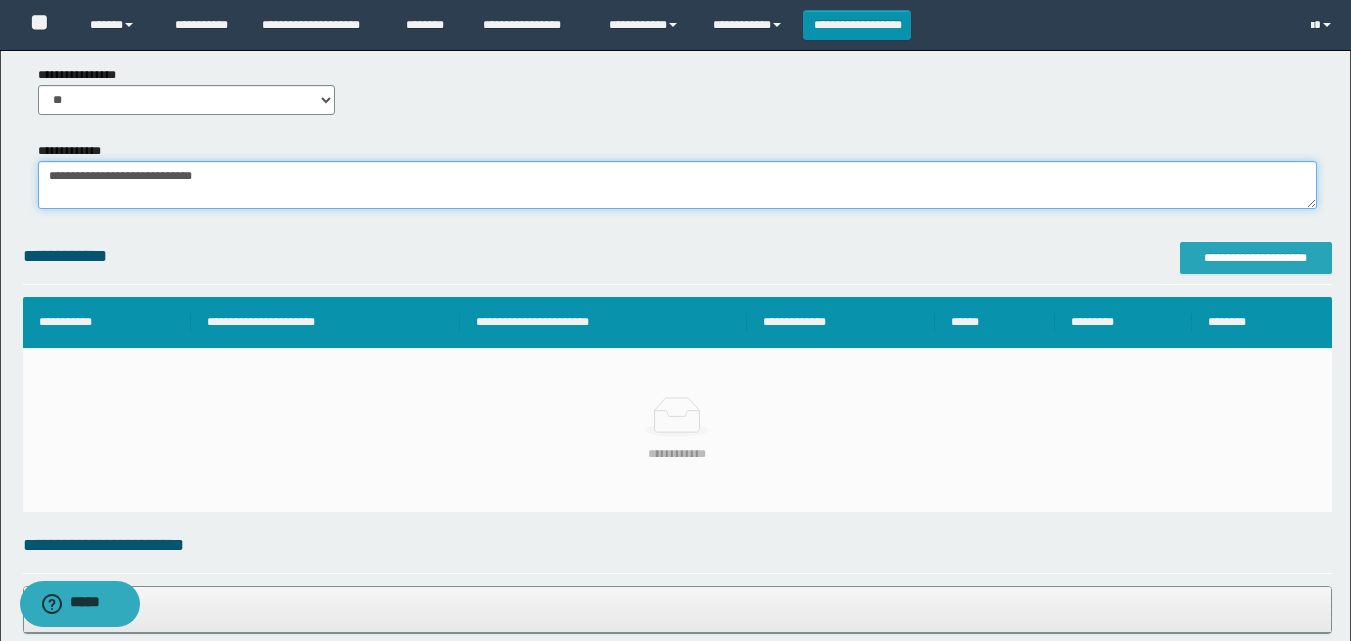 type on "**********" 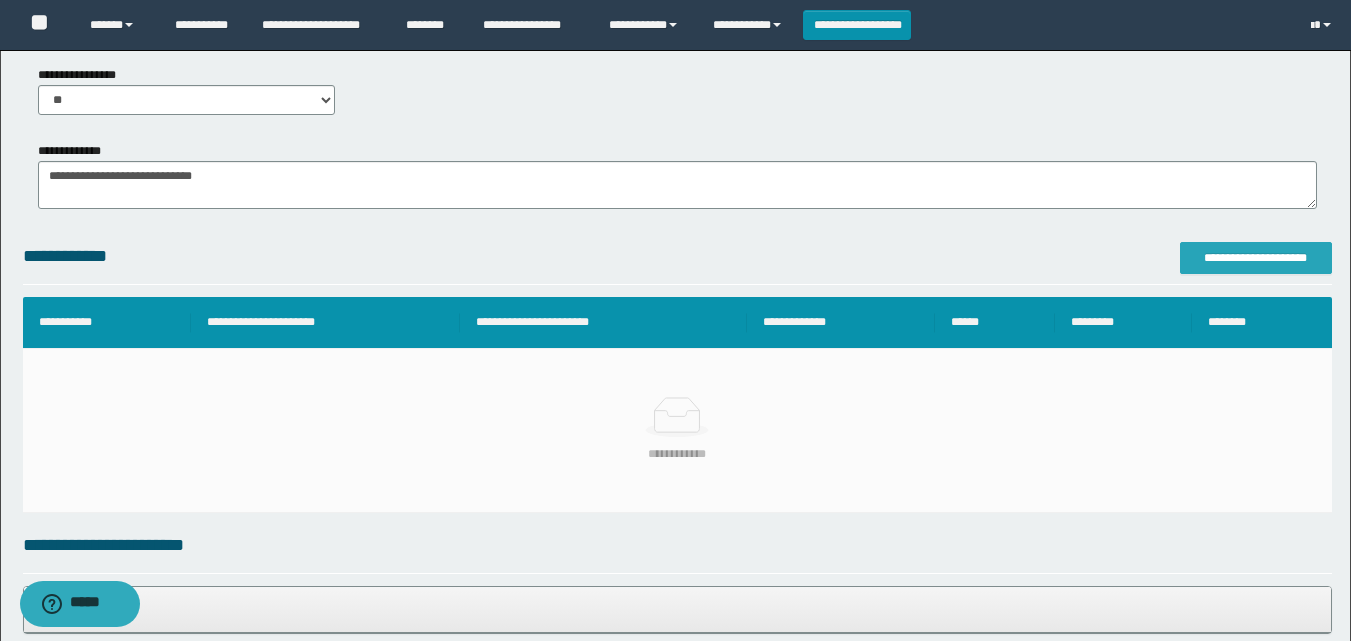 click on "**********" at bounding box center [1256, 258] 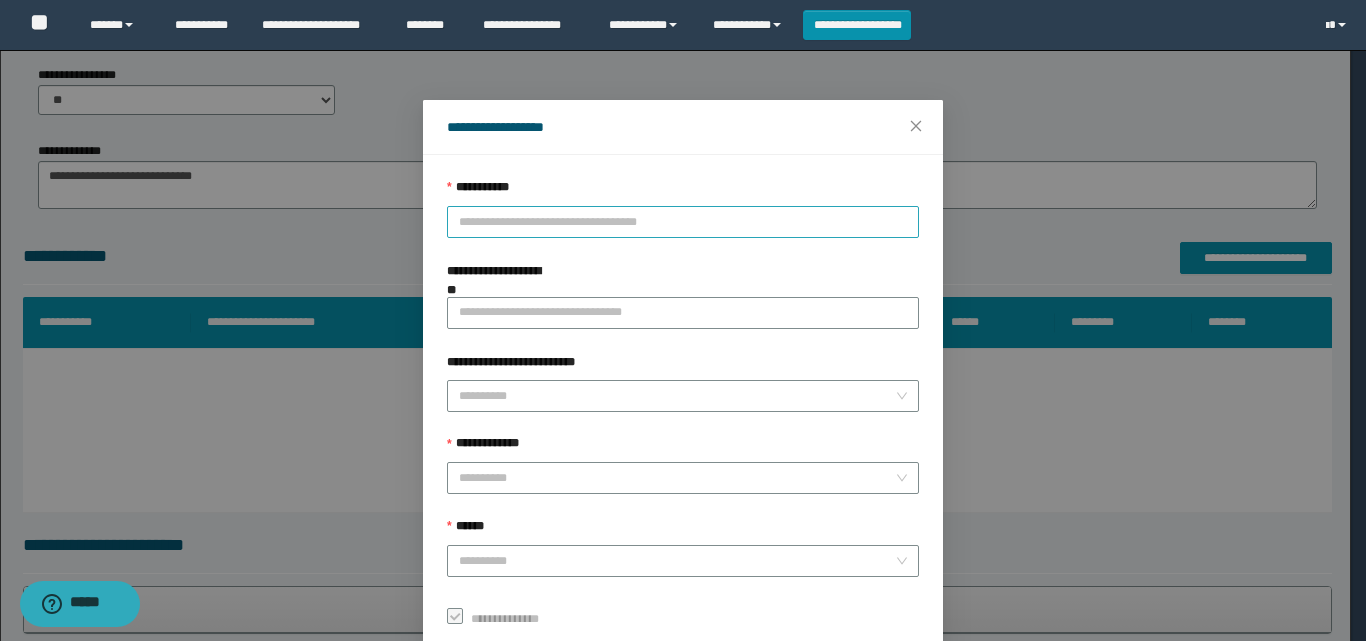 click on "**********" at bounding box center (683, 222) 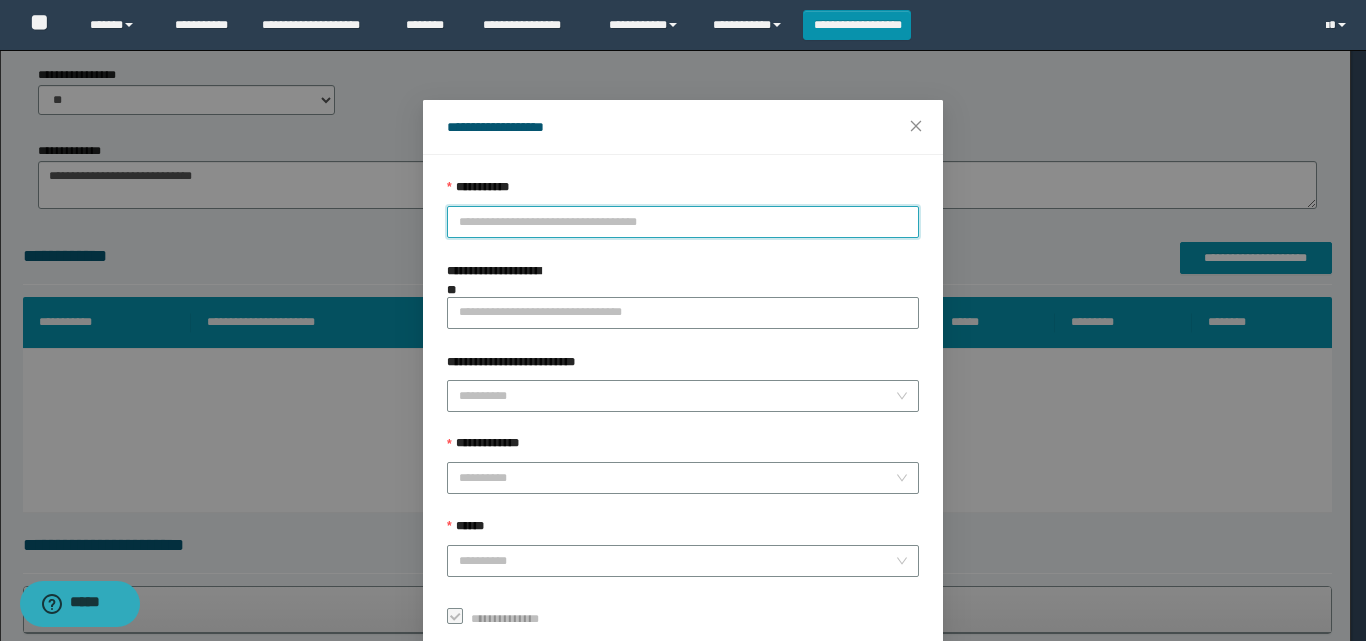 click on "**********" at bounding box center [683, 222] 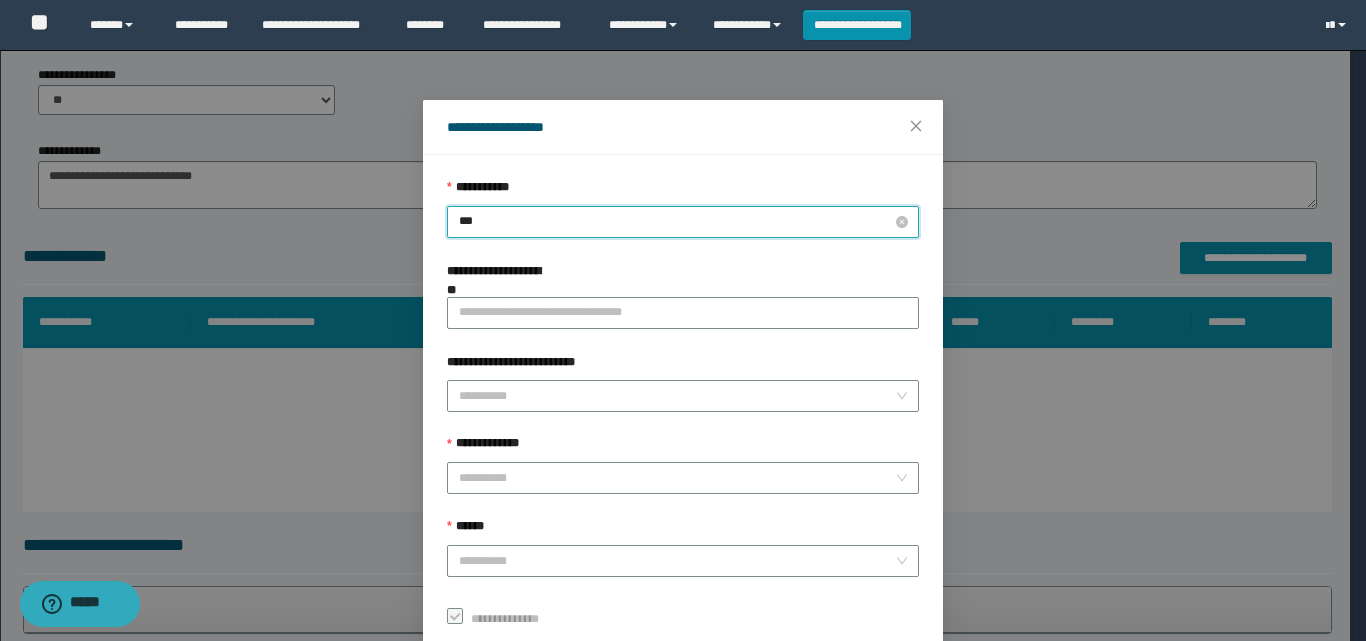 type on "****" 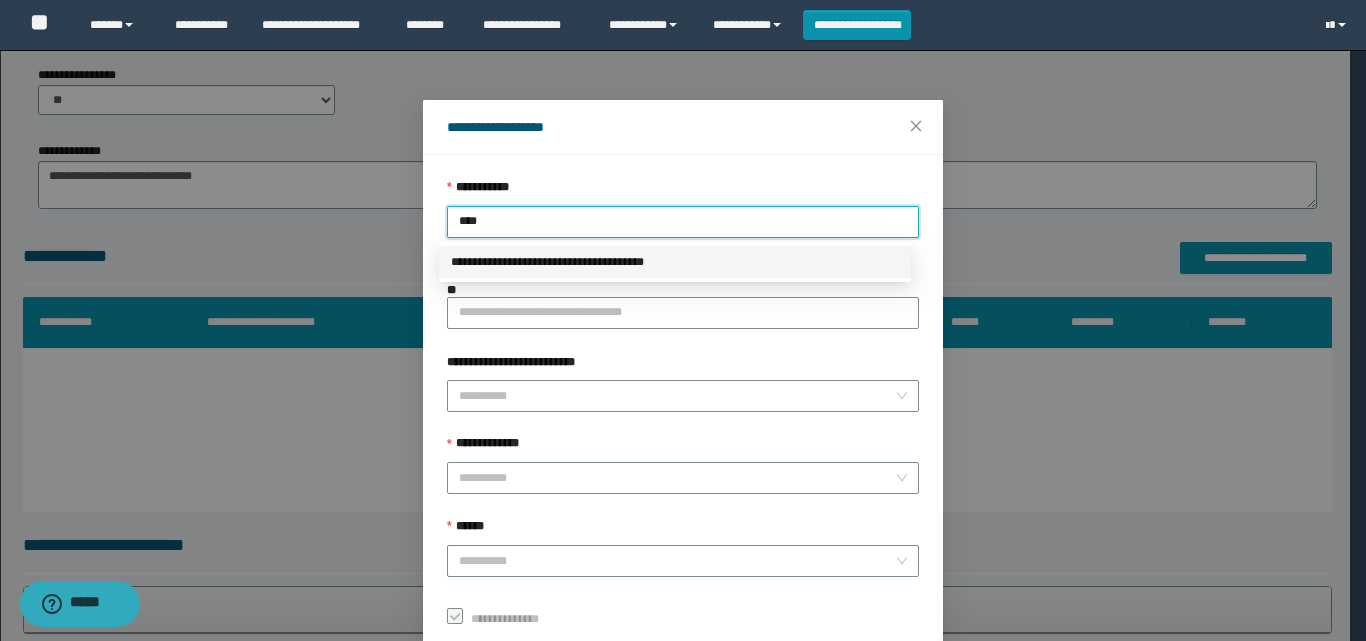 click on "**********" at bounding box center [675, 262] 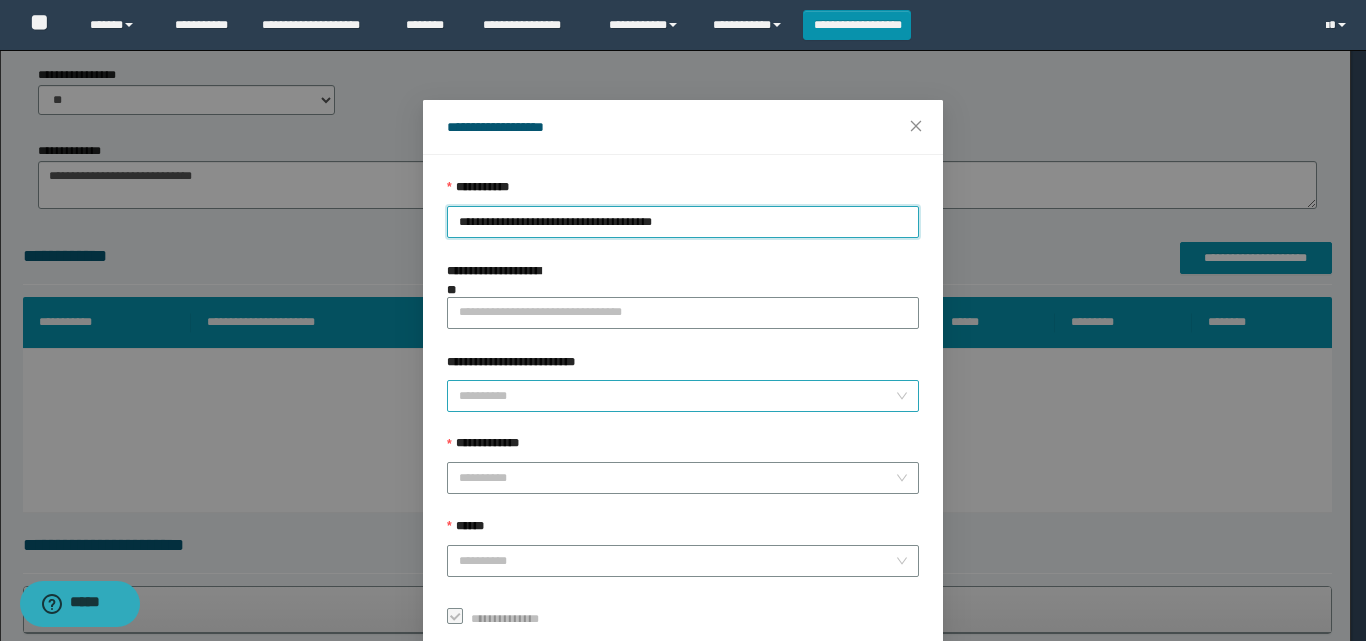 click on "**********" at bounding box center (677, 396) 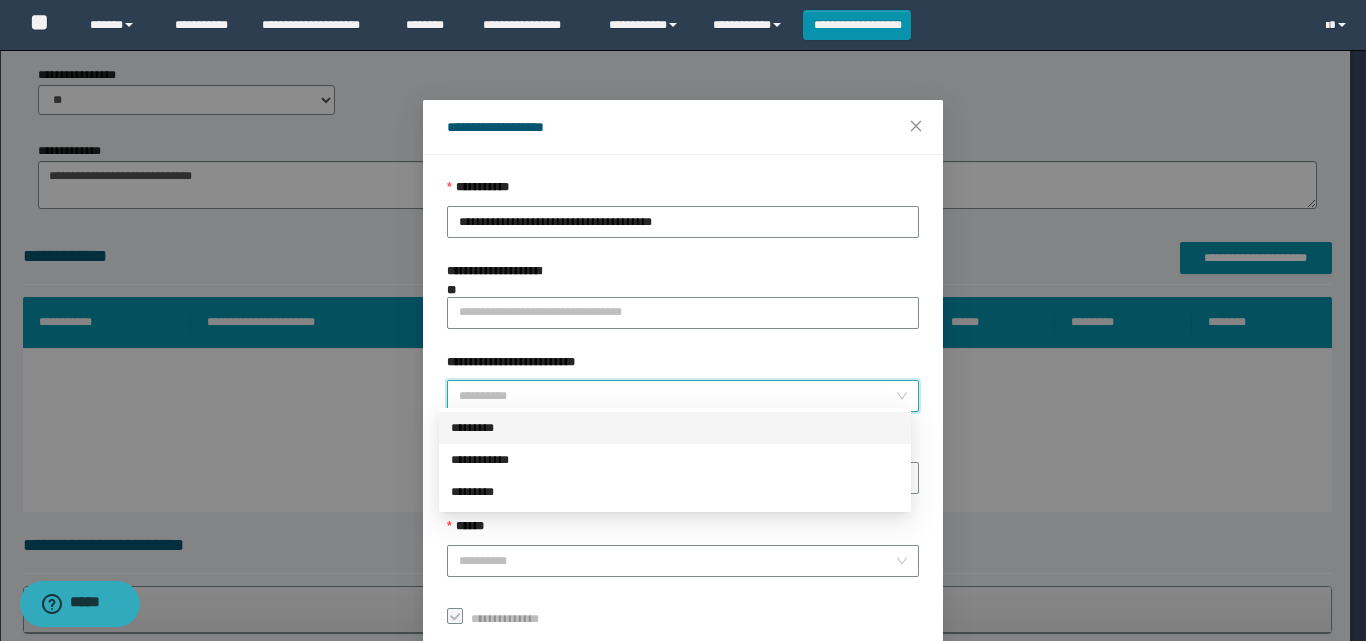 click on "*********" at bounding box center [675, 428] 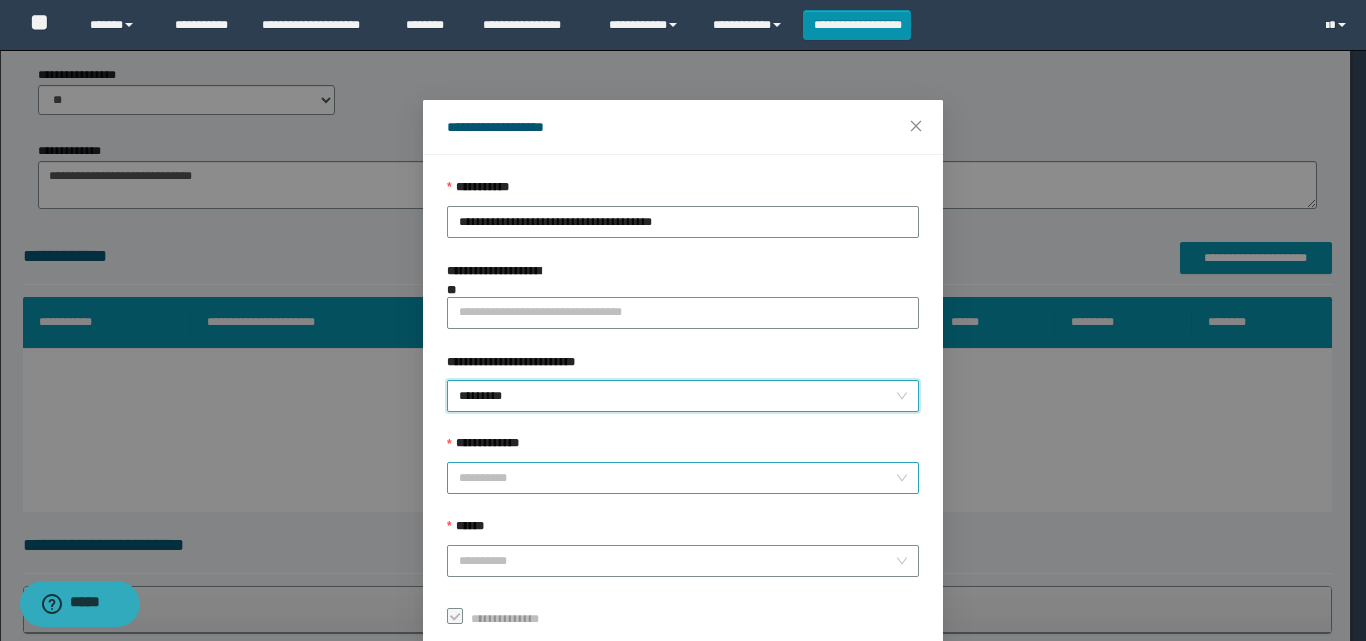 click on "**********" at bounding box center [677, 478] 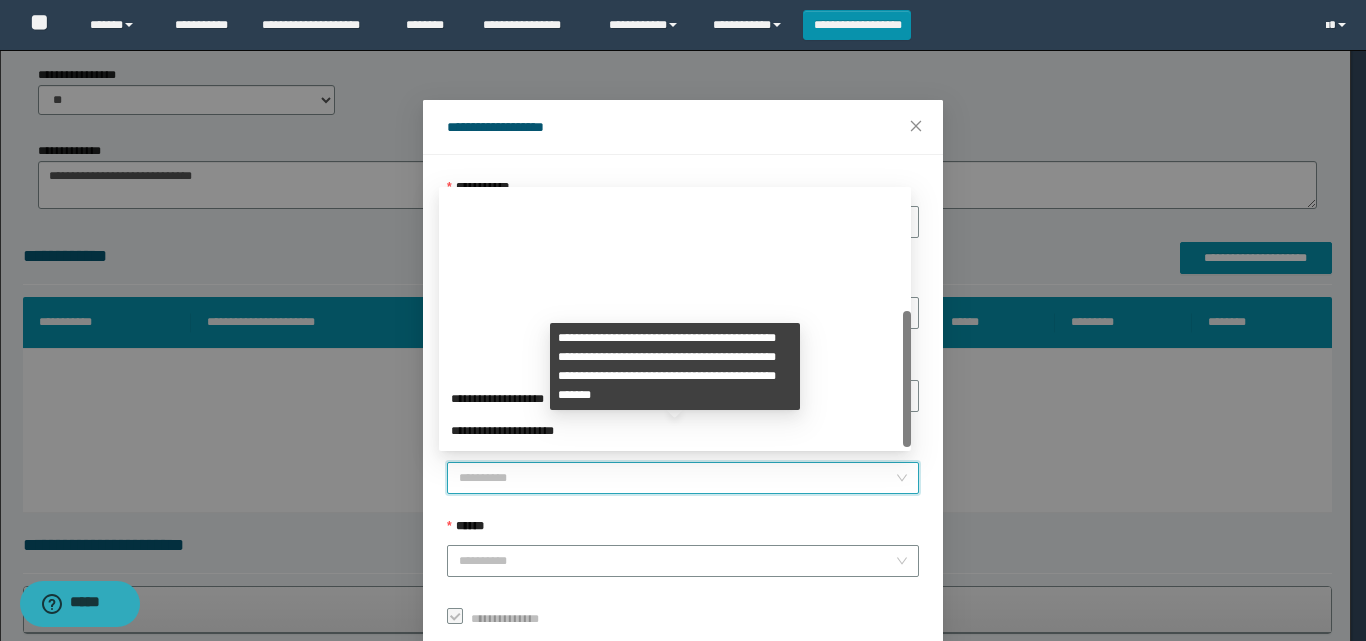 scroll, scrollTop: 224, scrollLeft: 0, axis: vertical 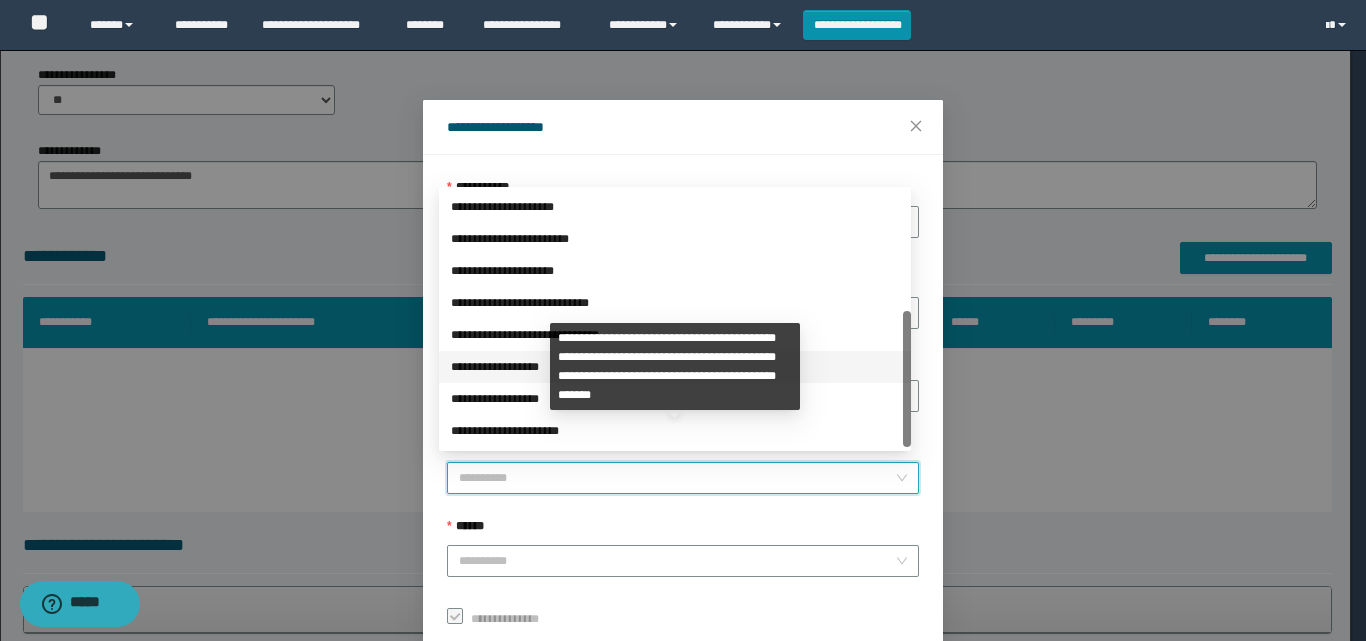 click on "**********" at bounding box center (675, 367) 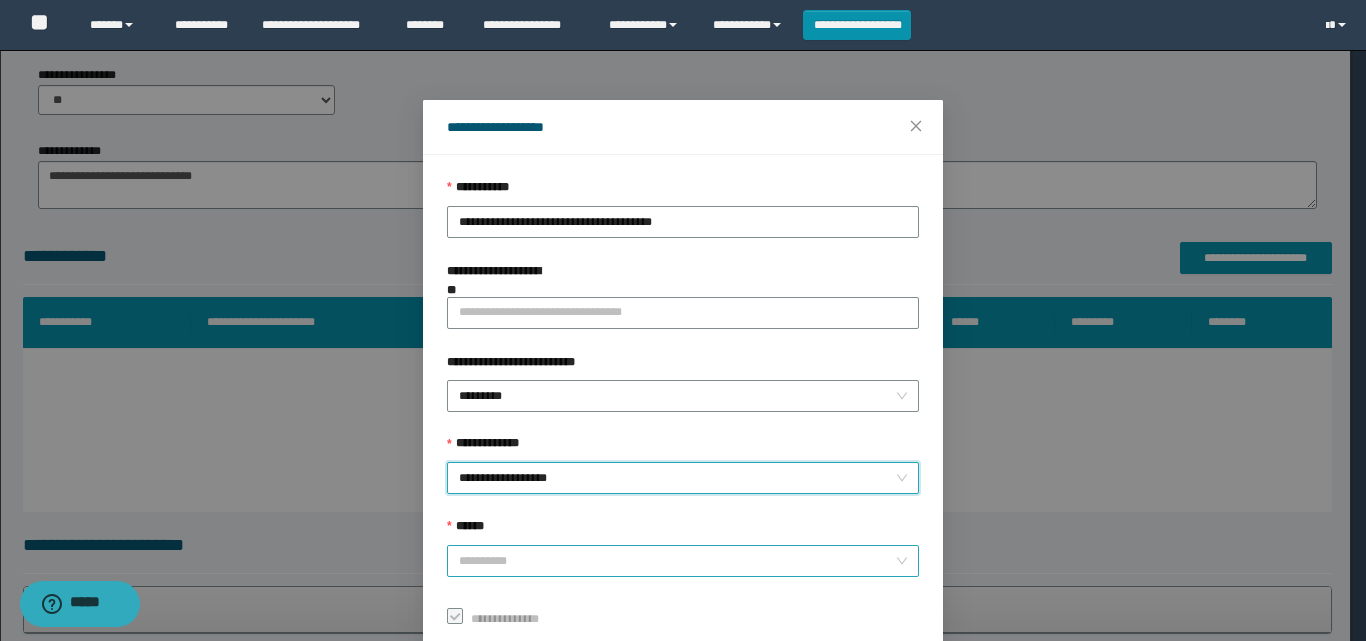 click on "******" at bounding box center [677, 561] 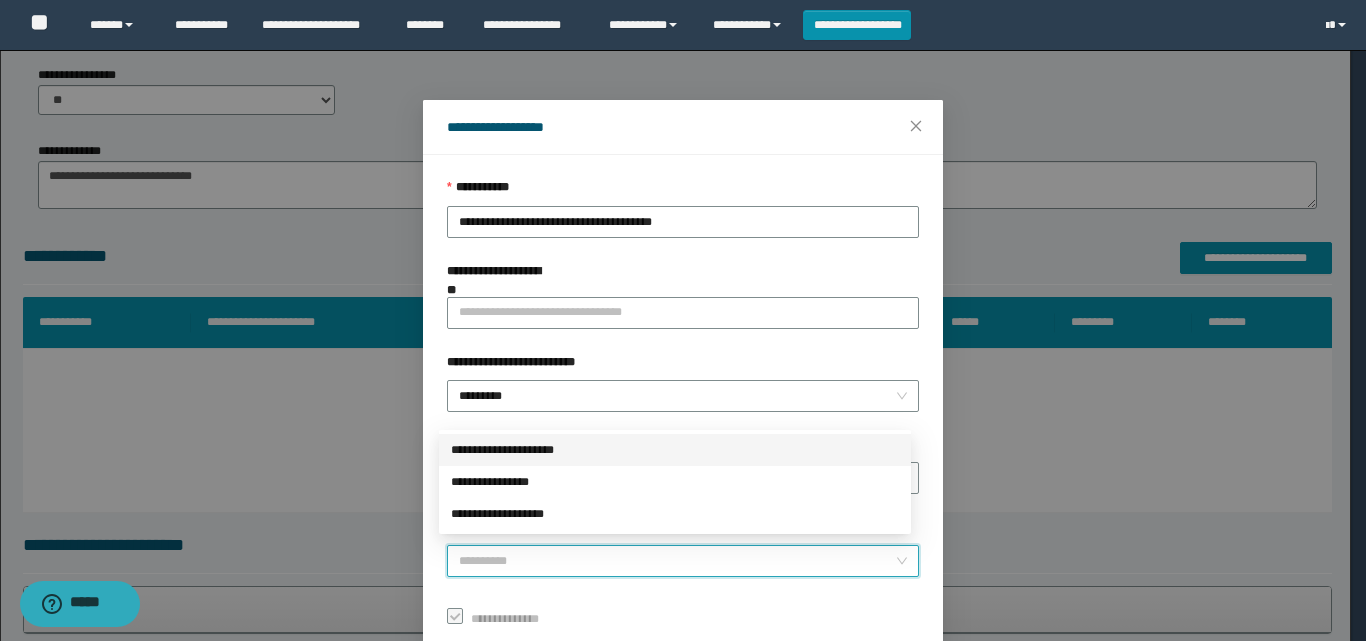 click on "**********" at bounding box center [675, 450] 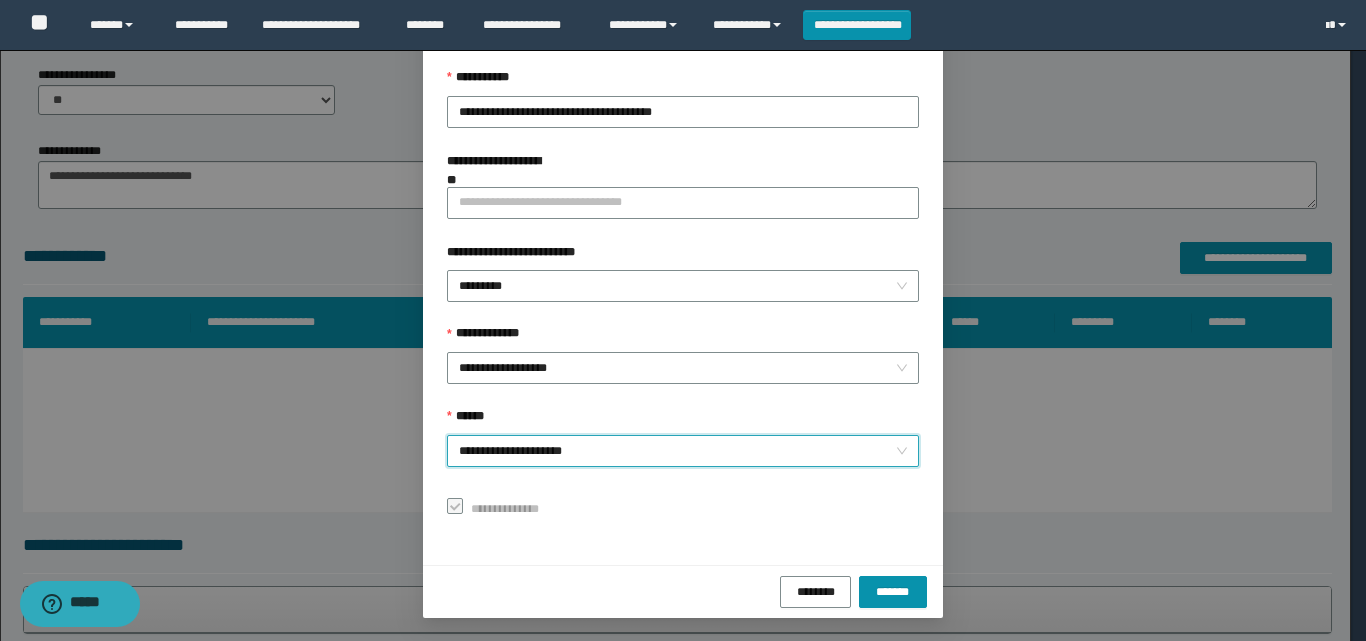 scroll, scrollTop: 111, scrollLeft: 0, axis: vertical 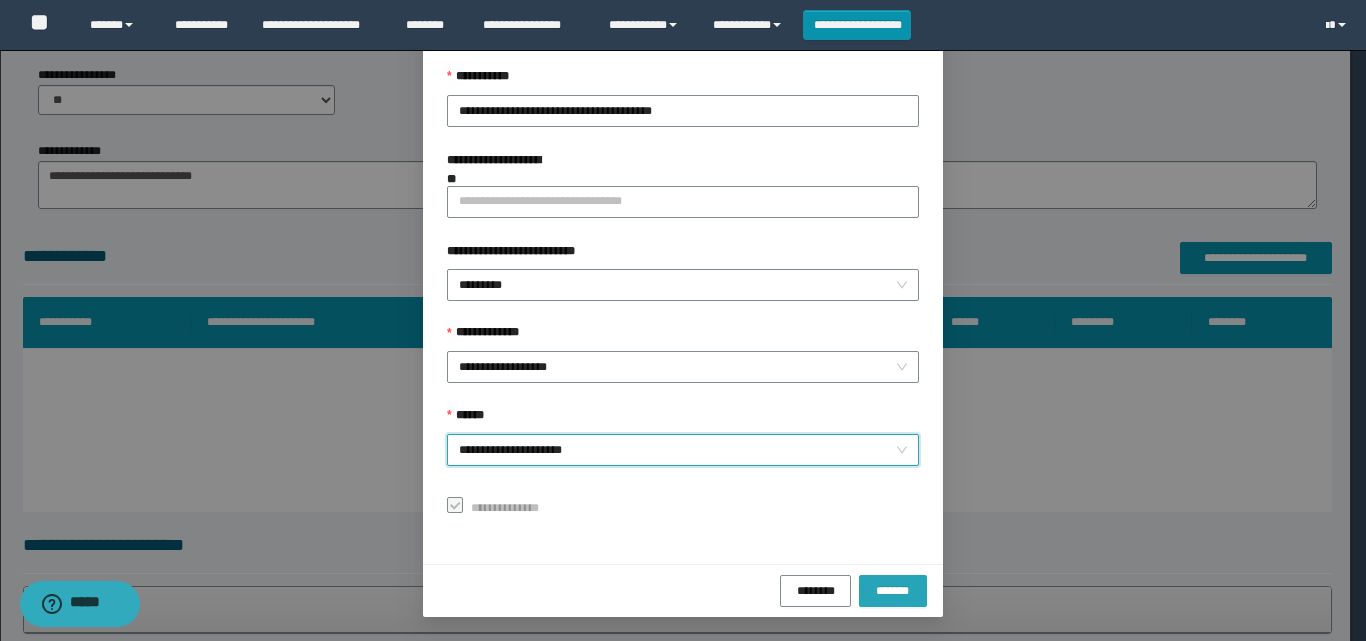 click on "*******" at bounding box center [893, 591] 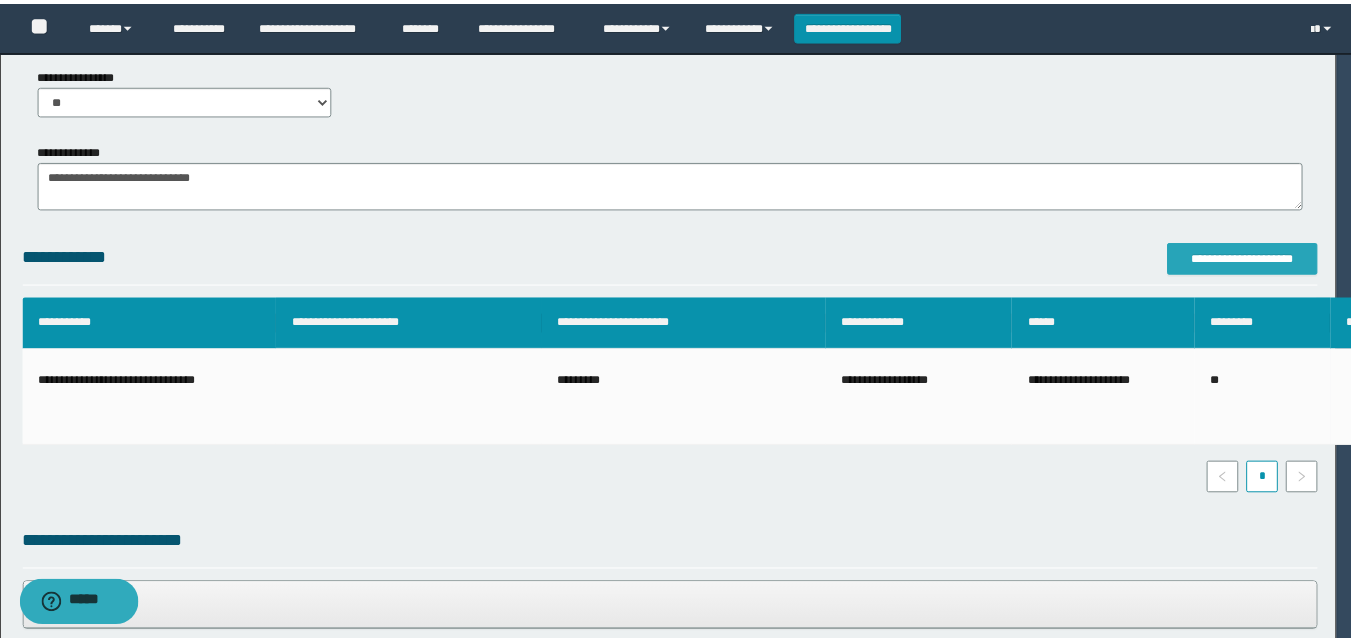 scroll, scrollTop: 0, scrollLeft: 0, axis: both 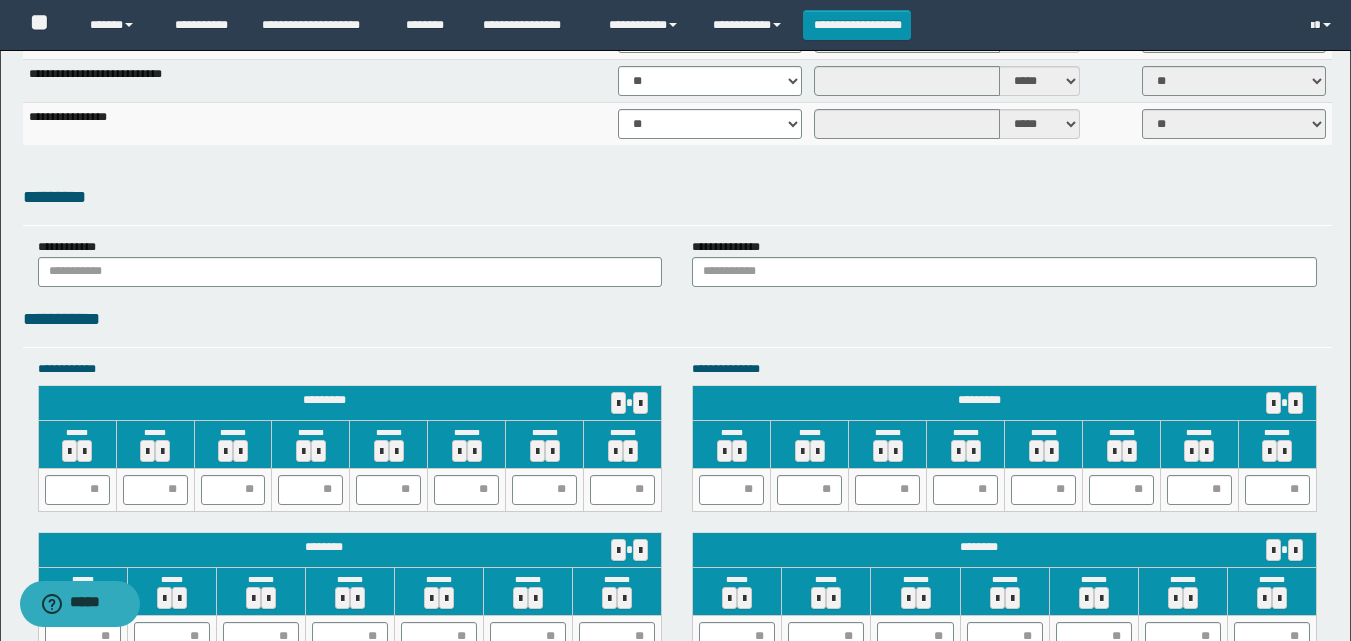 drag, startPoint x: 512, startPoint y: 371, endPoint x: 249, endPoint y: 300, distance: 272.41513 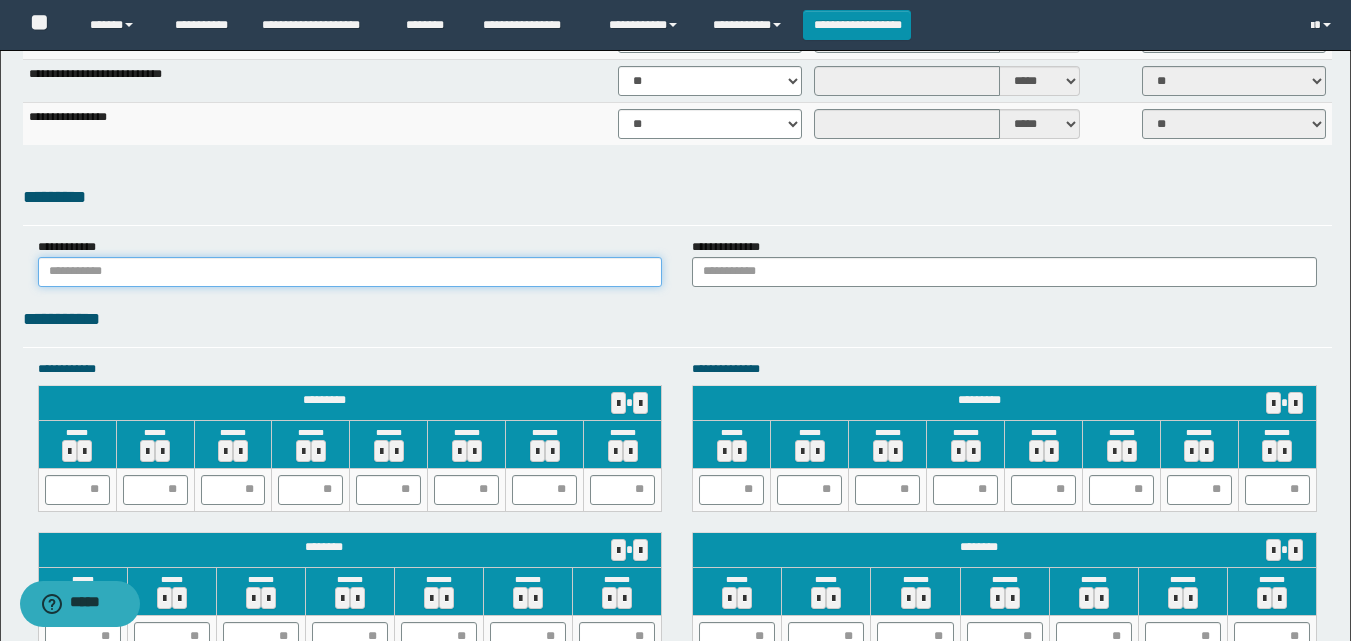 click at bounding box center (350, 272) 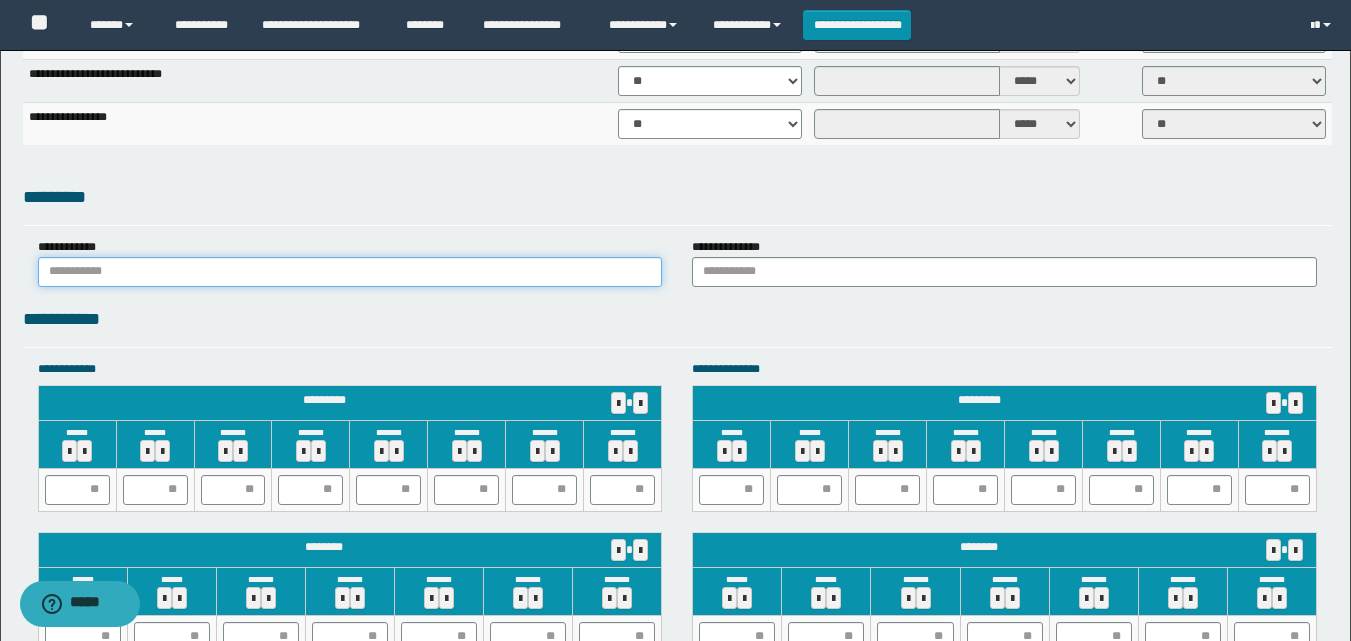 click at bounding box center (350, 272) 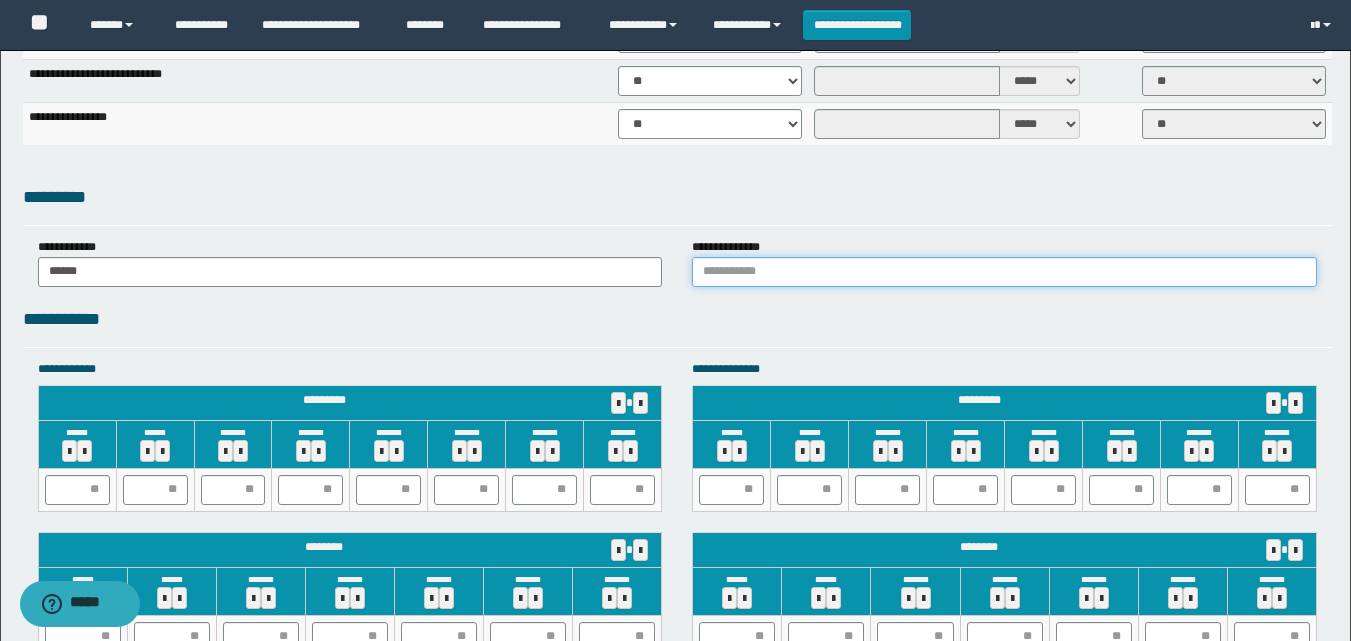 click at bounding box center [1004, 272] 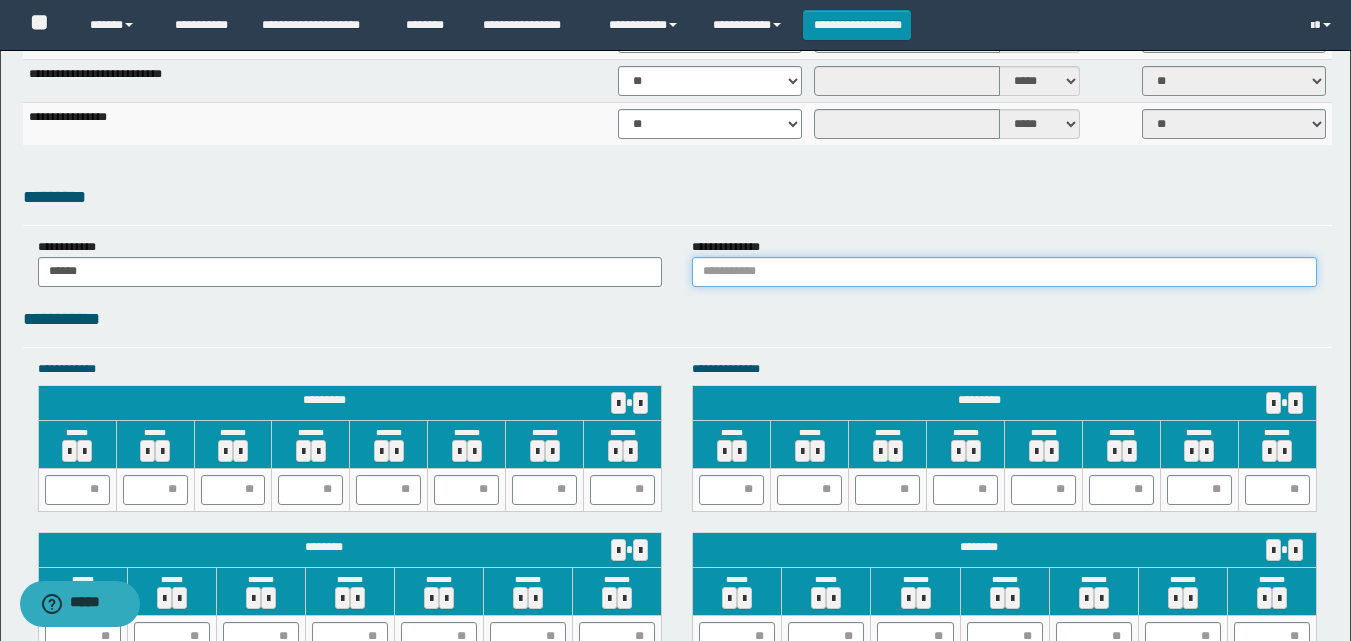 type on "******" 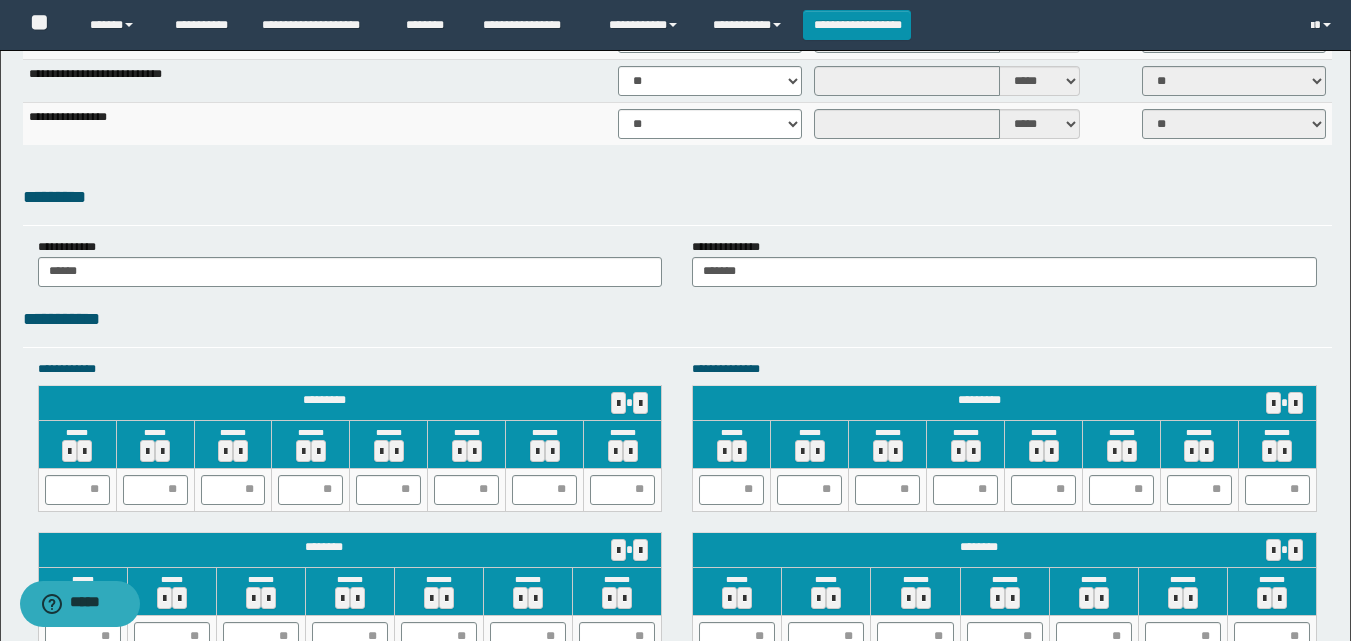 click on "**********" at bounding box center (677, 326) 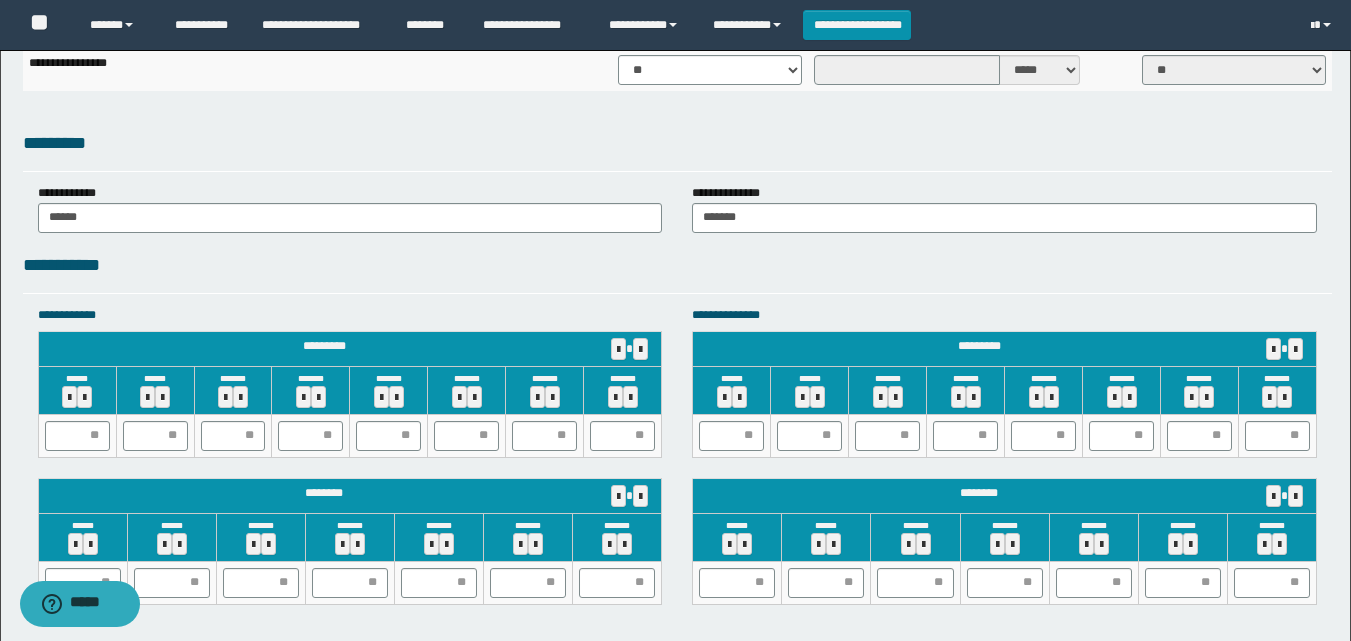 scroll, scrollTop: 1693, scrollLeft: 0, axis: vertical 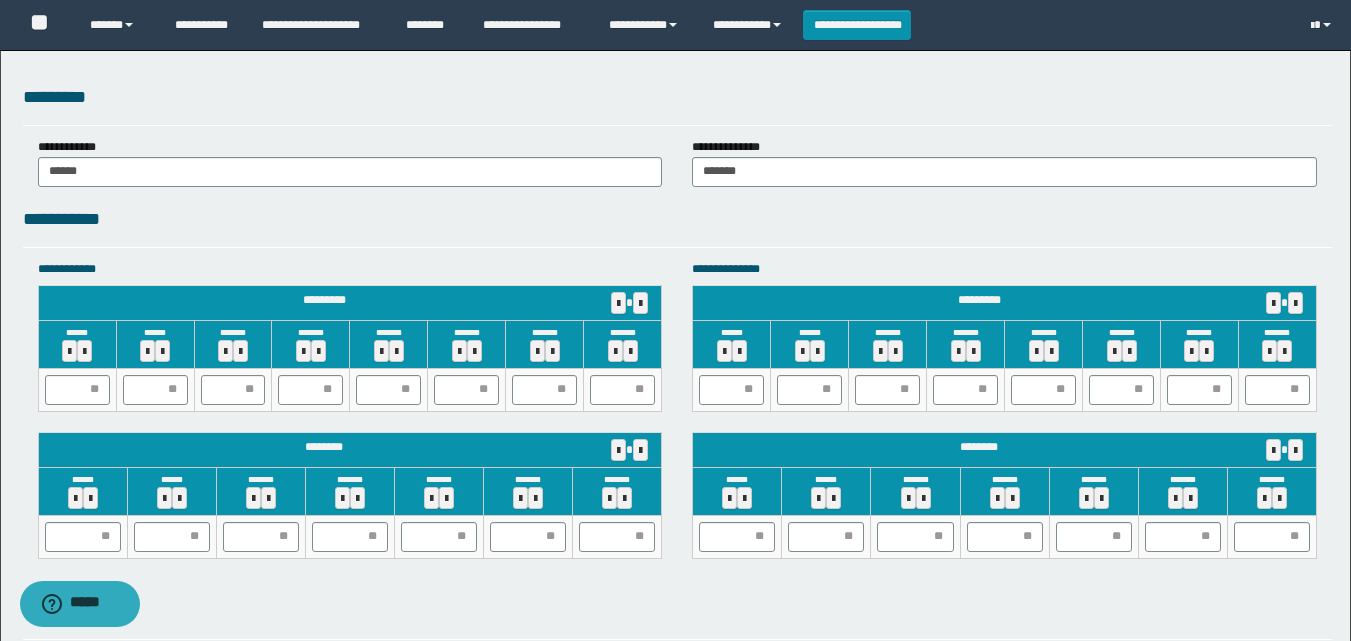 click on "**********" at bounding box center [677, 219] 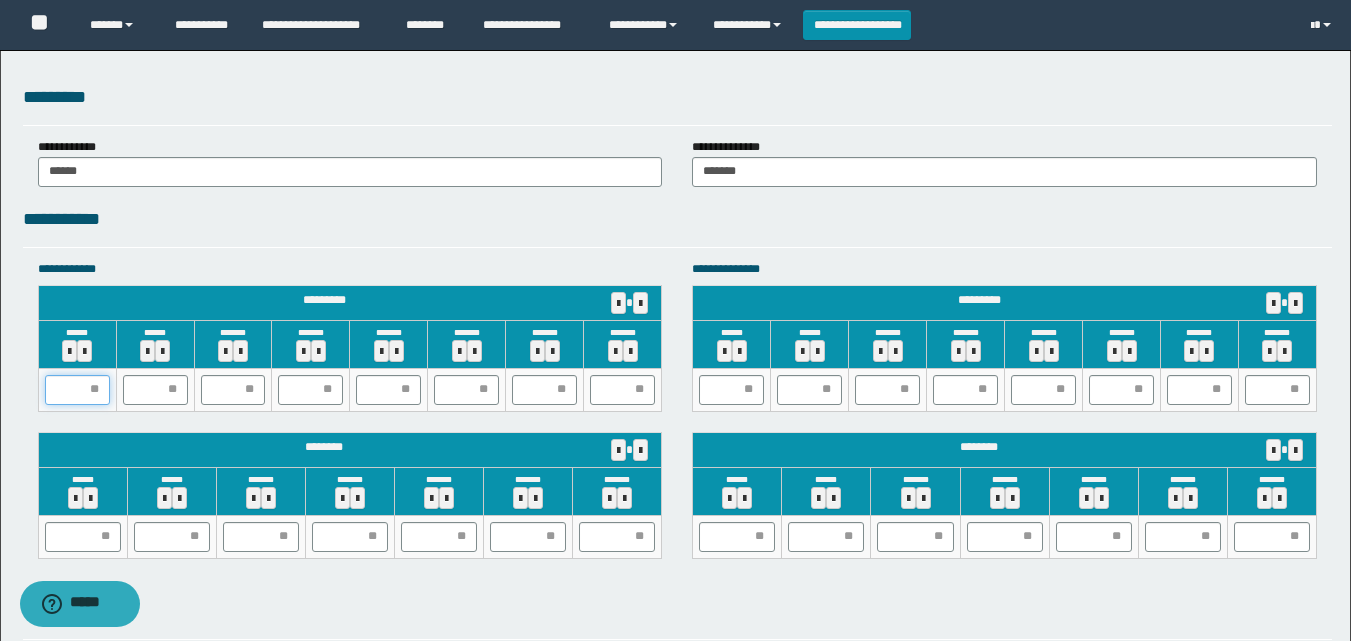 click at bounding box center [77, 390] 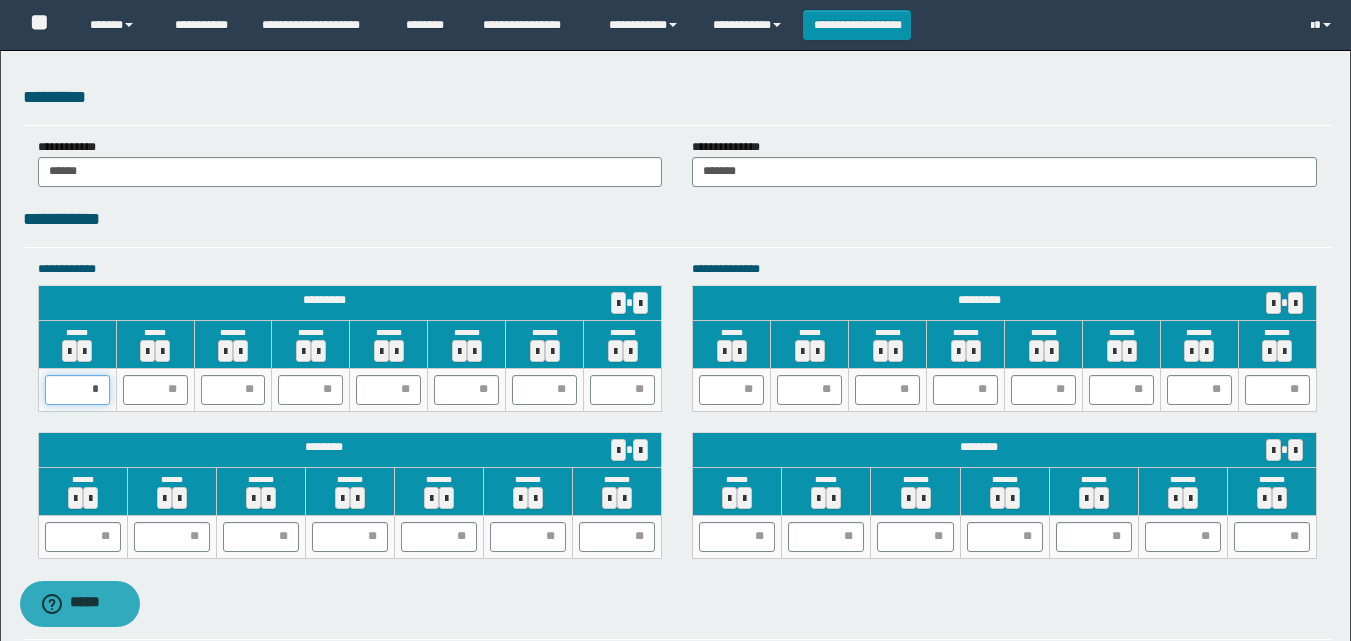 type on "**" 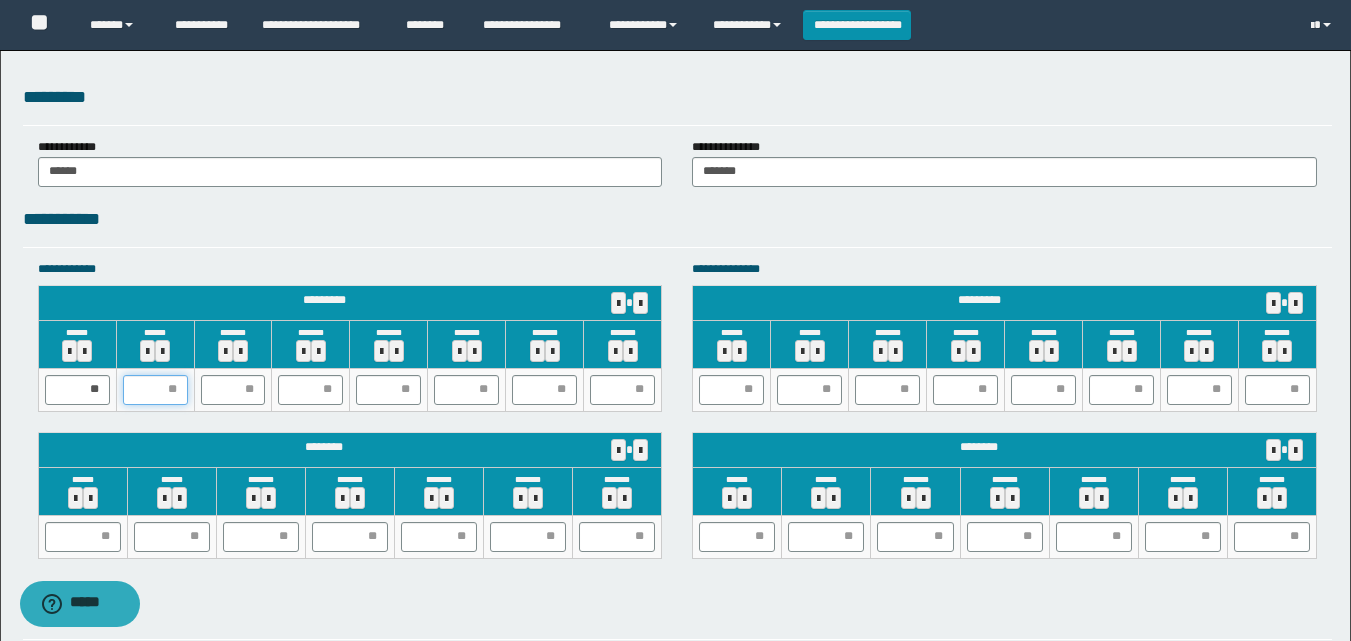 type on "*" 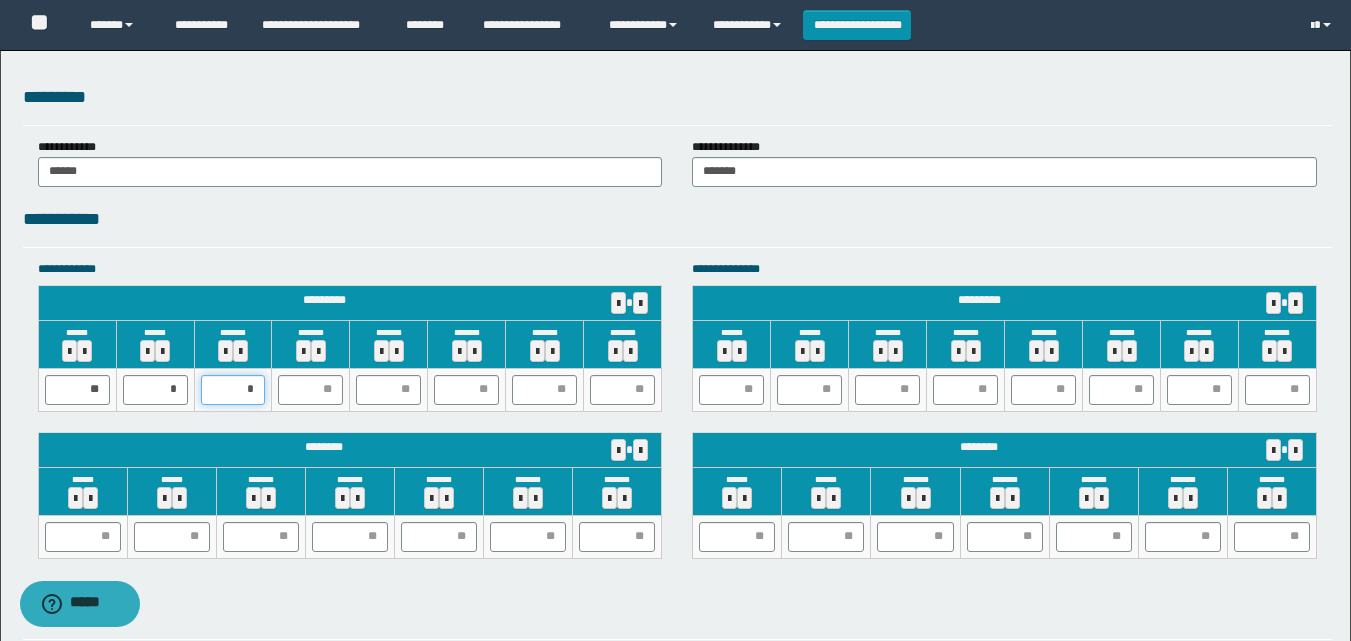 type on "**" 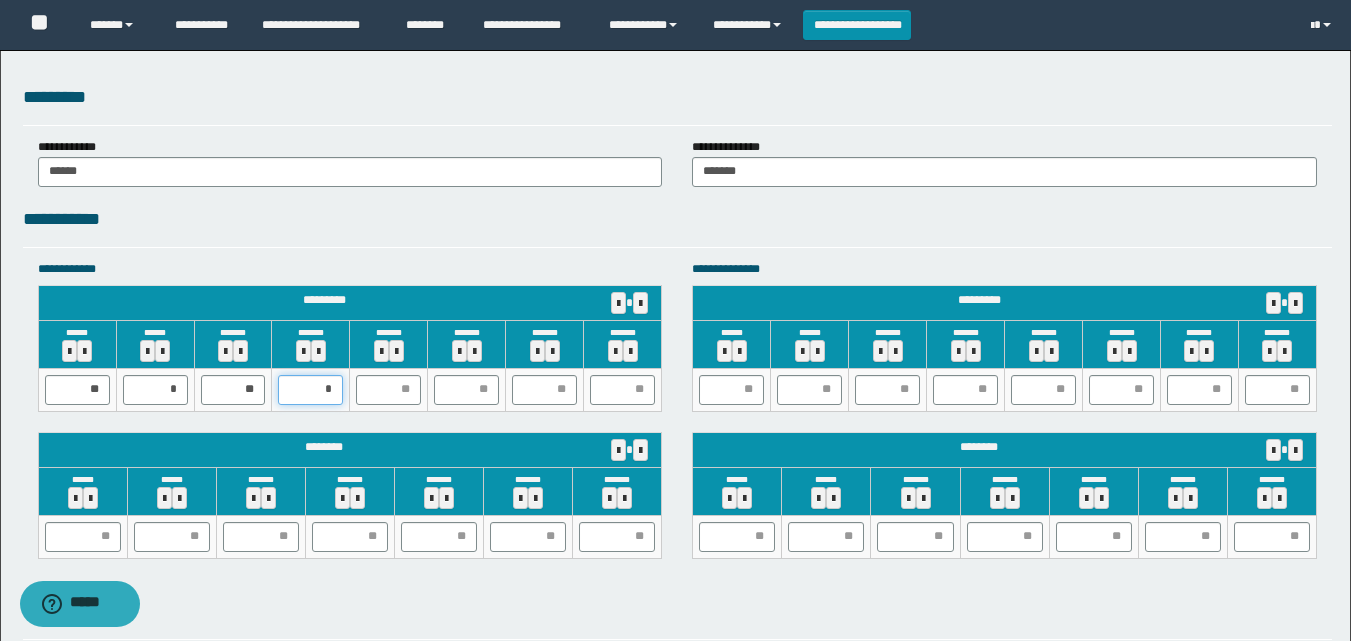 type on "**" 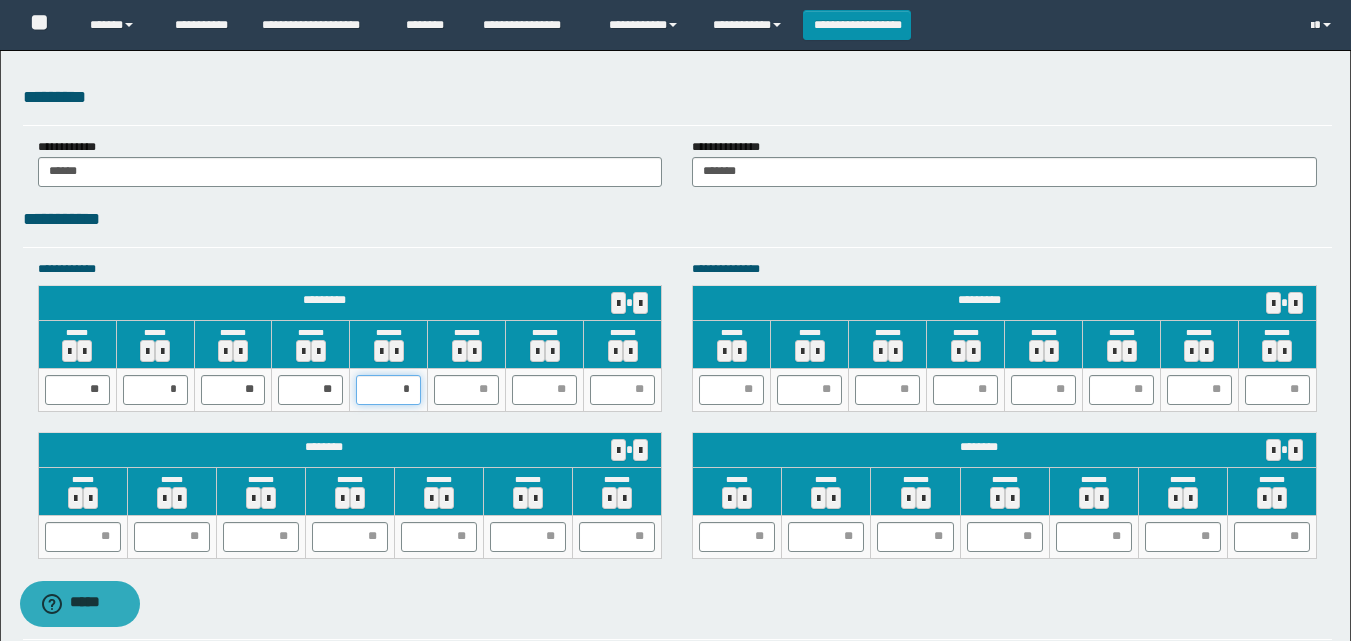 type on "**" 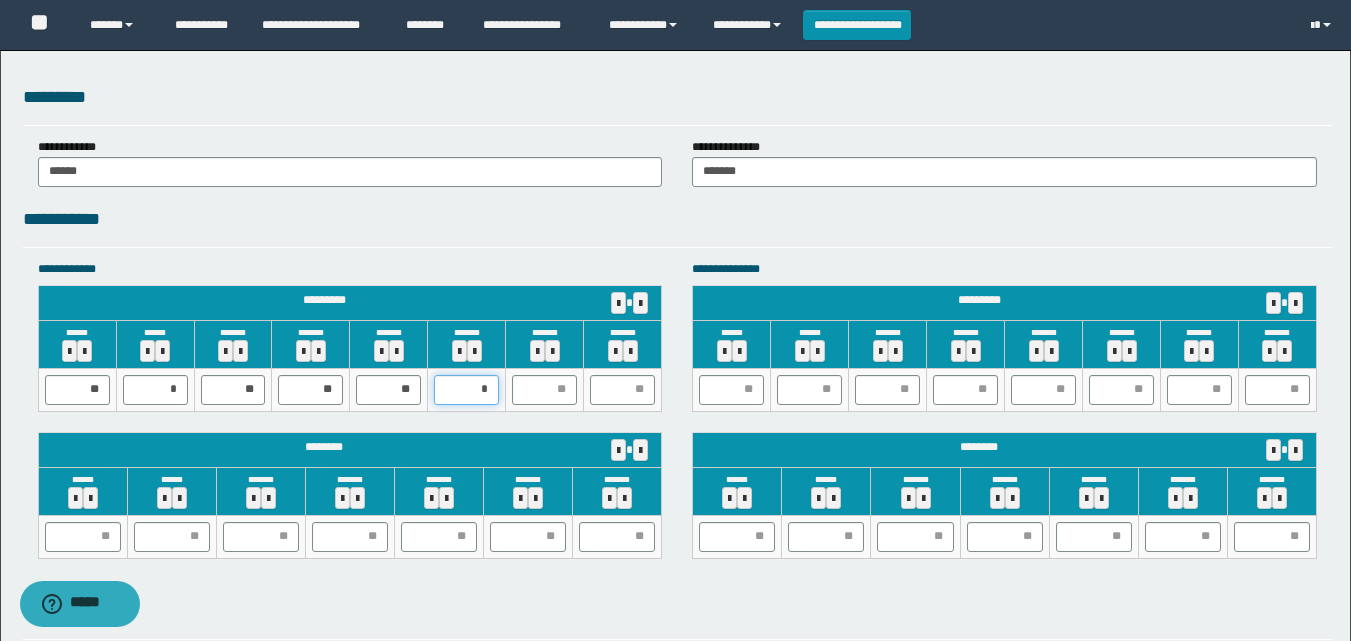 type on "**" 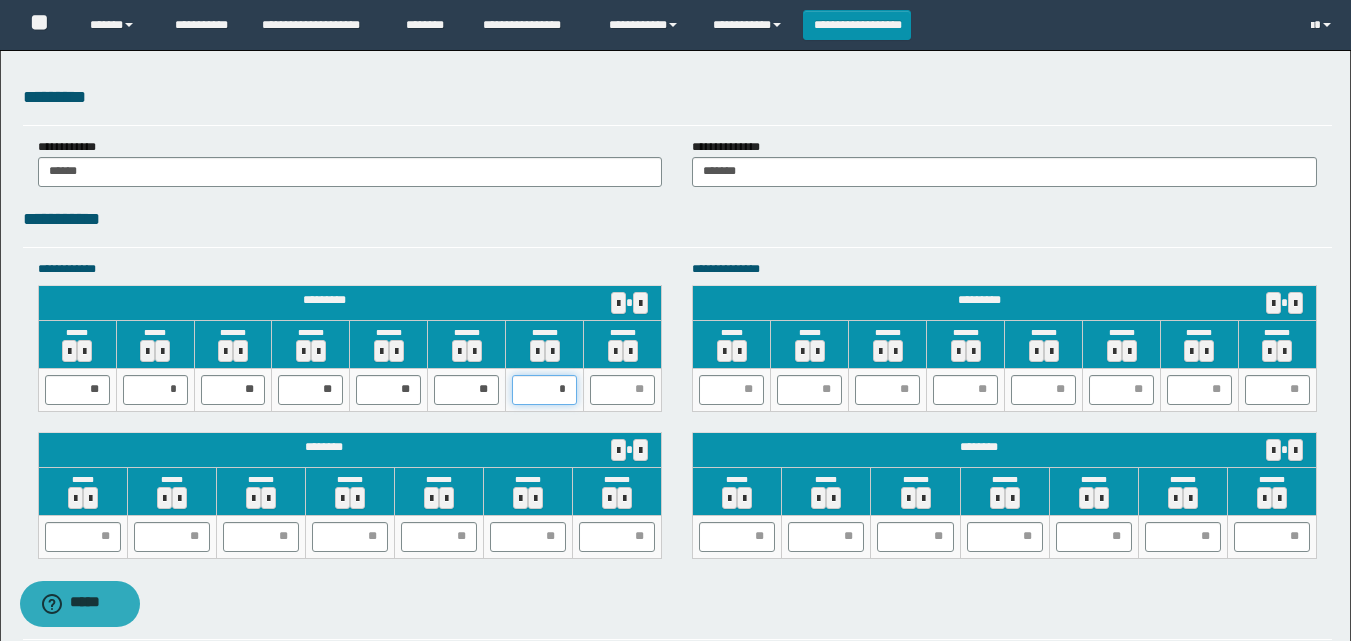 type on "**" 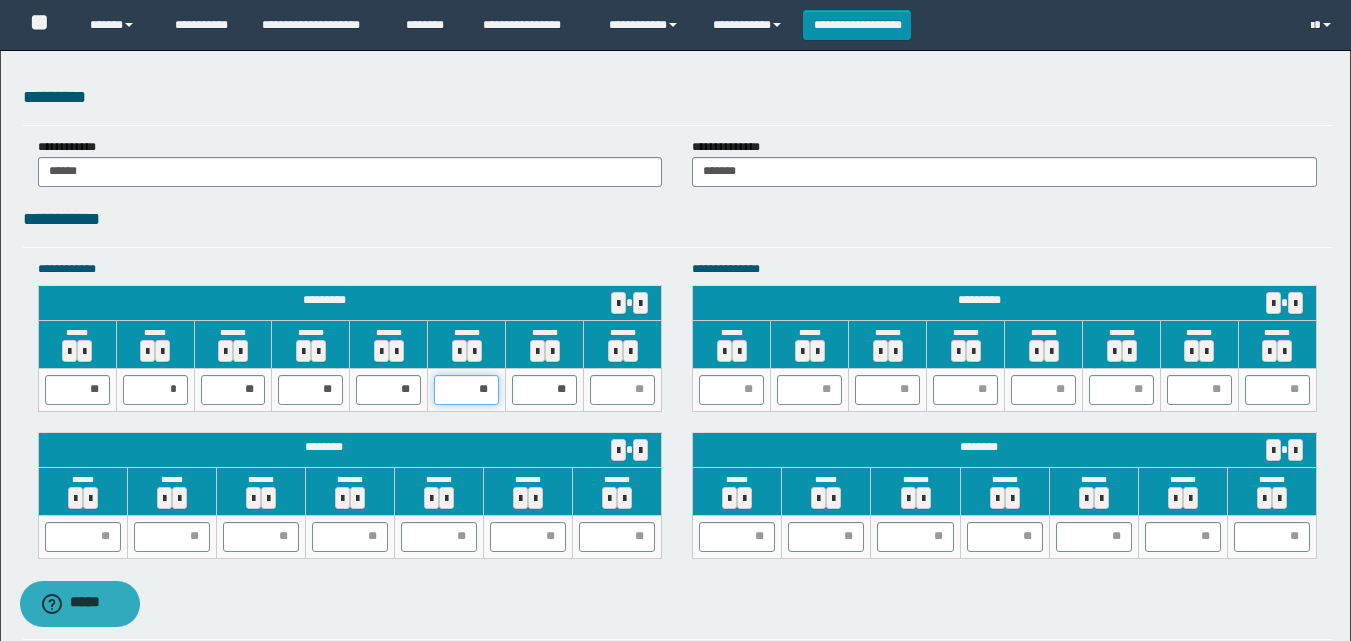 drag, startPoint x: 497, startPoint y: 390, endPoint x: 535, endPoint y: 390, distance: 38 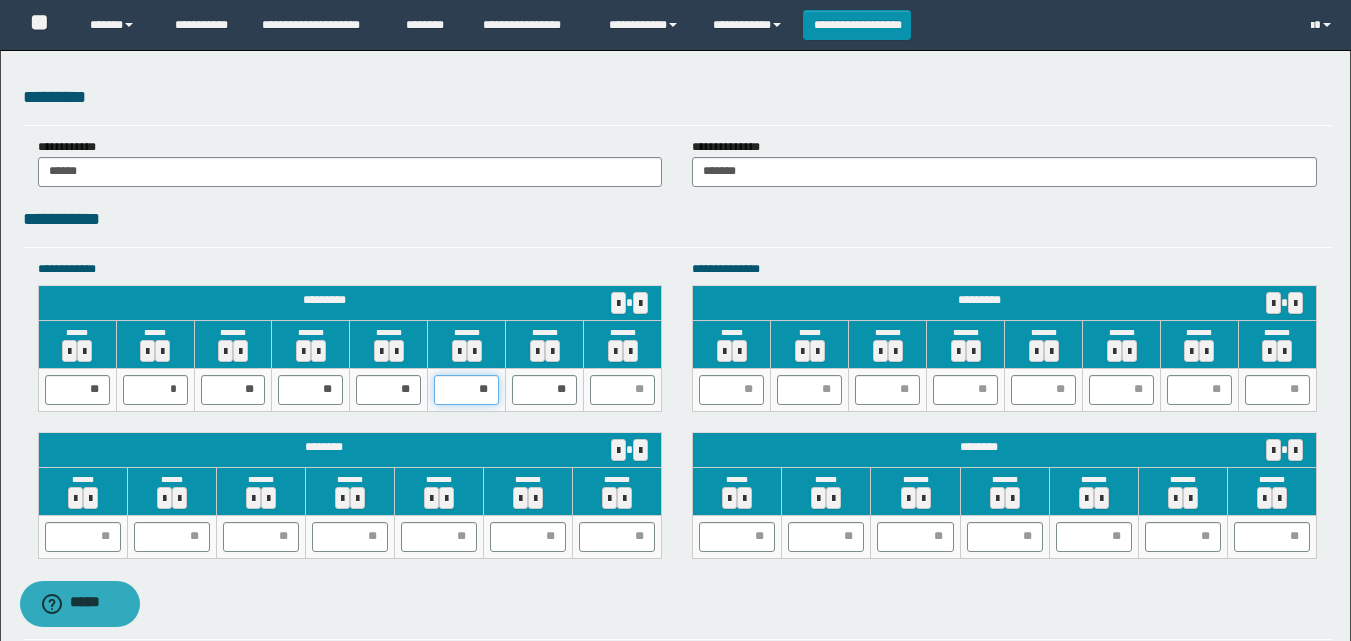 click on "**
*
**
**
**
**
**" at bounding box center (350, 389) 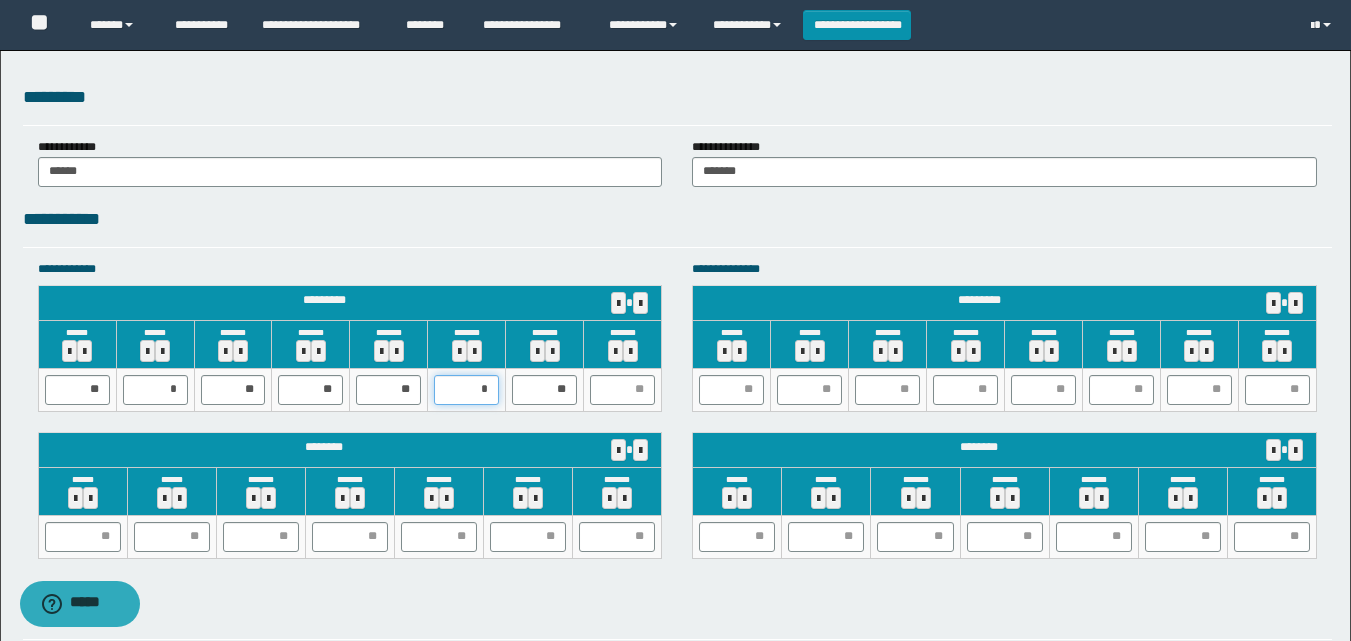 type on "**" 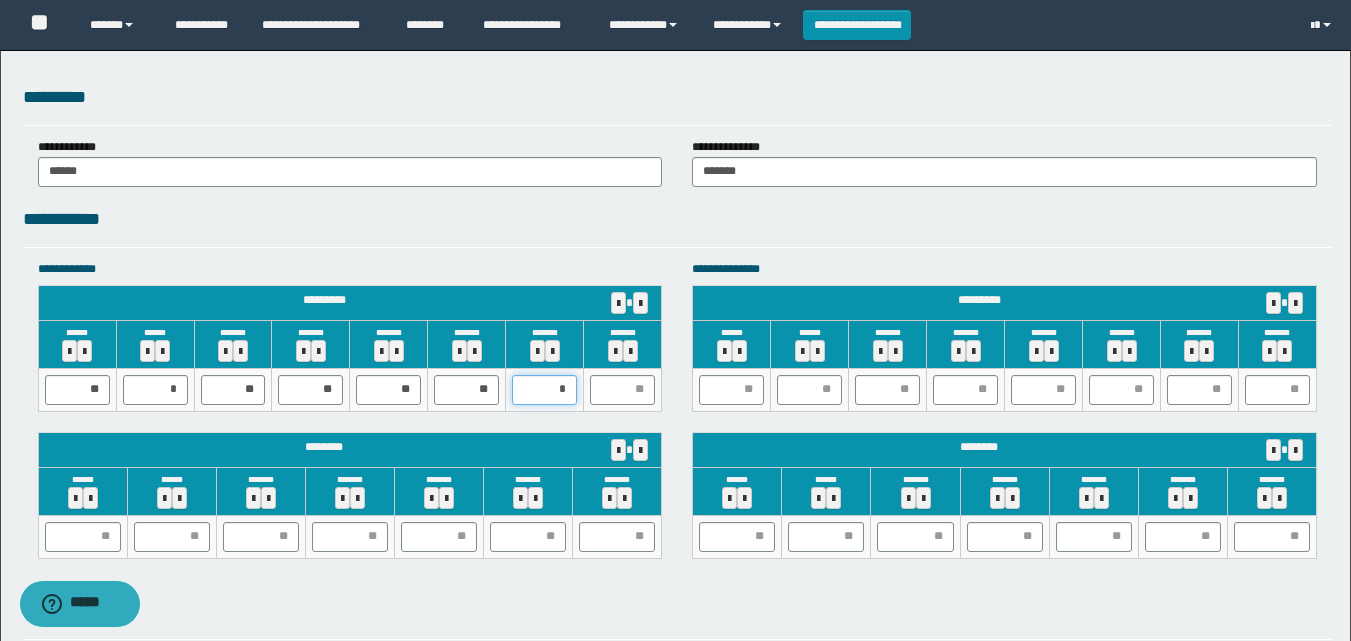 type on "**" 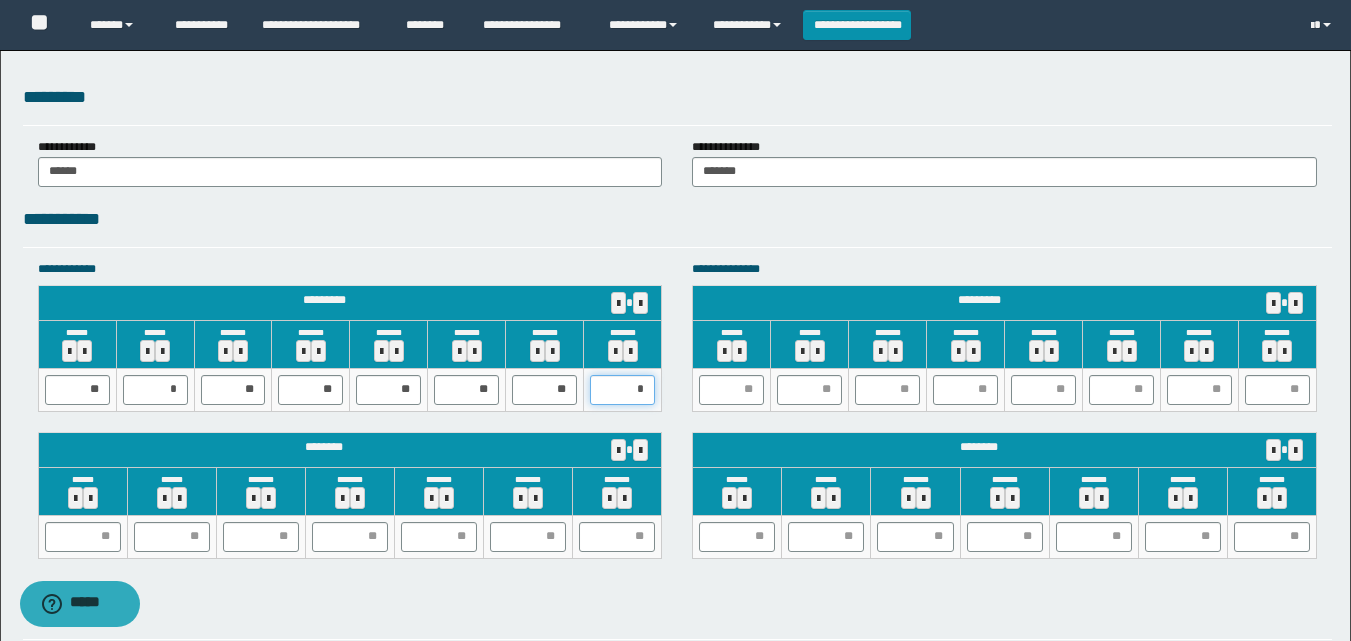 type on "**" 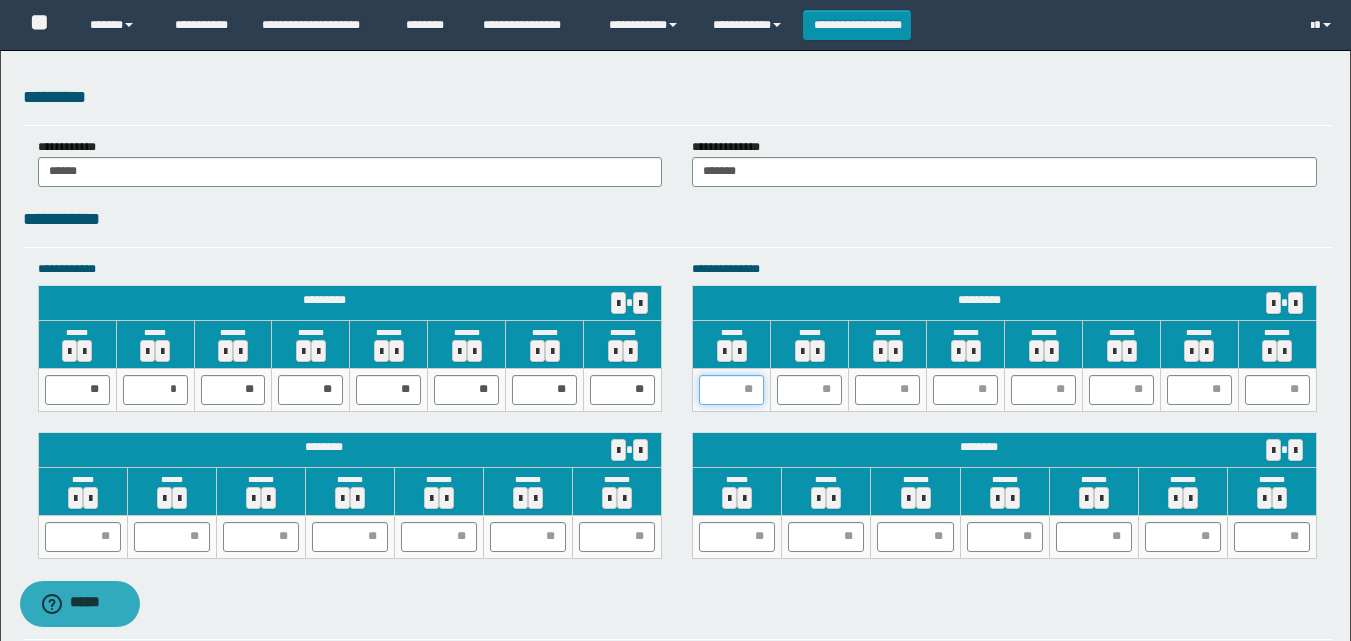 click at bounding box center [731, 390] 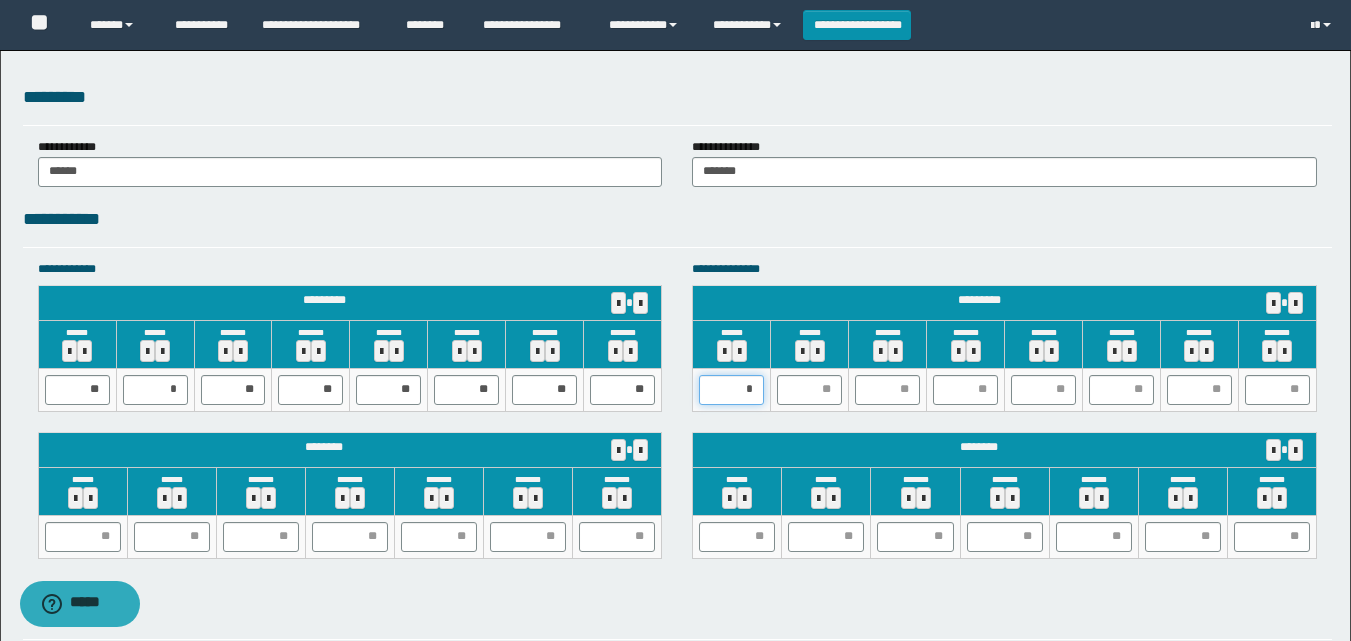 type on "**" 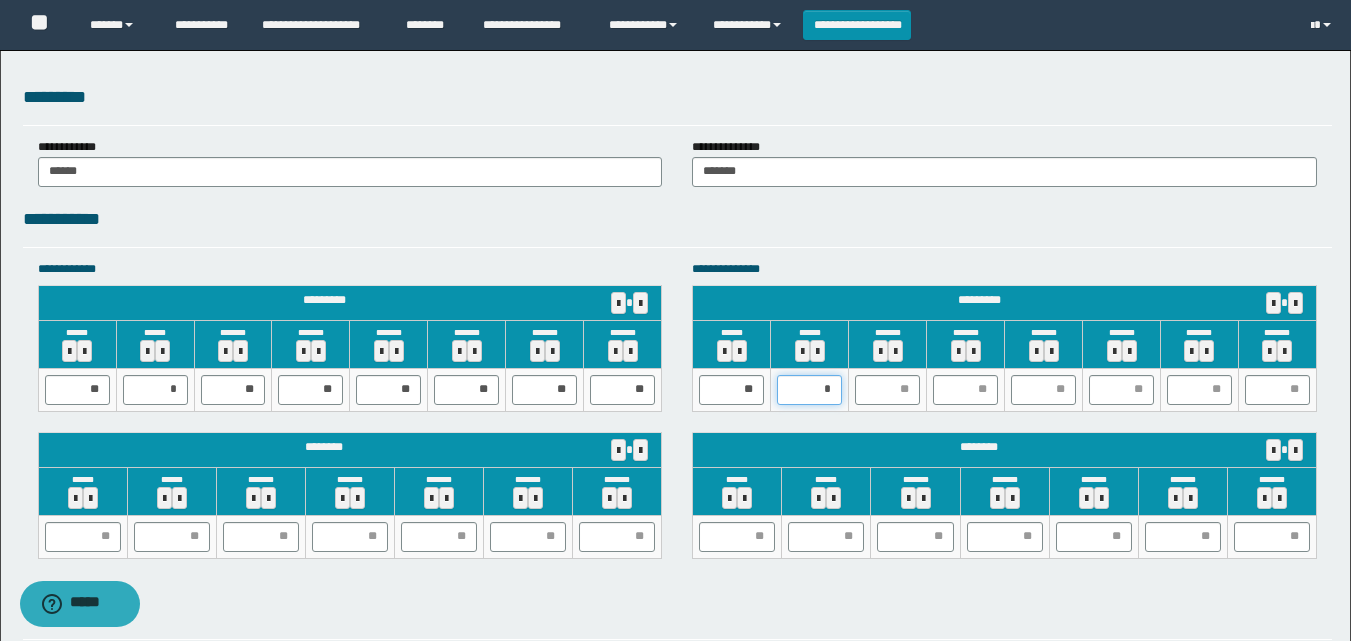 type on "**" 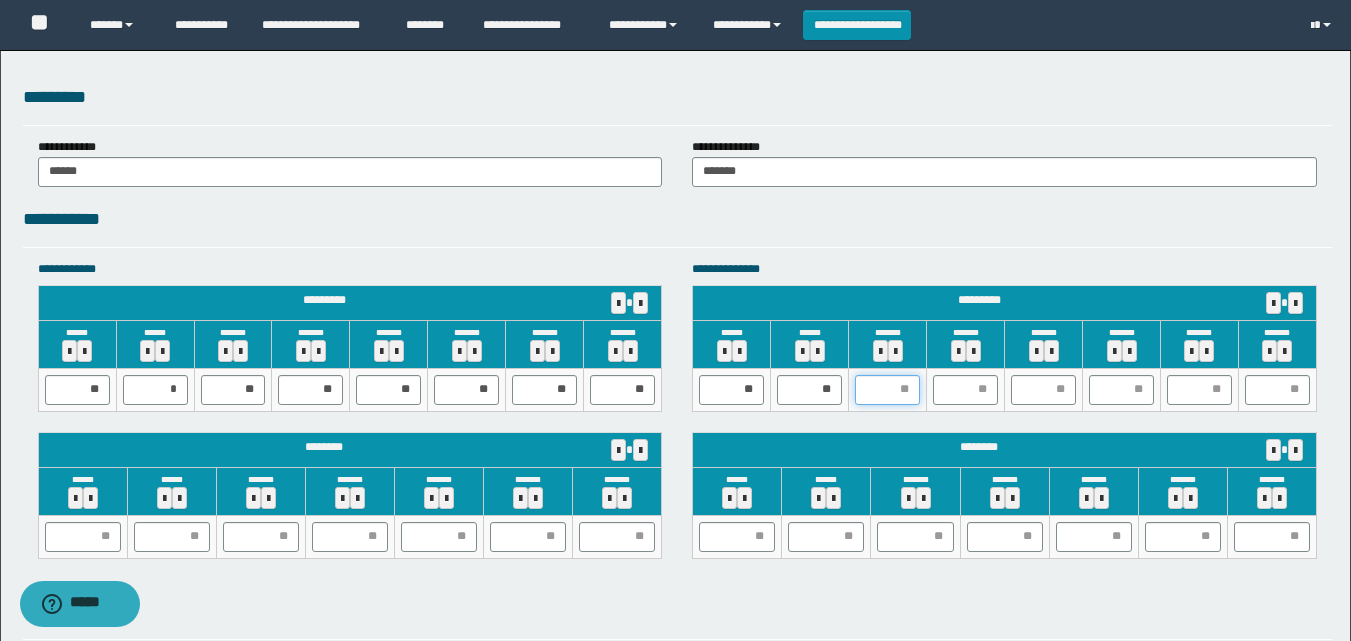 type on "*" 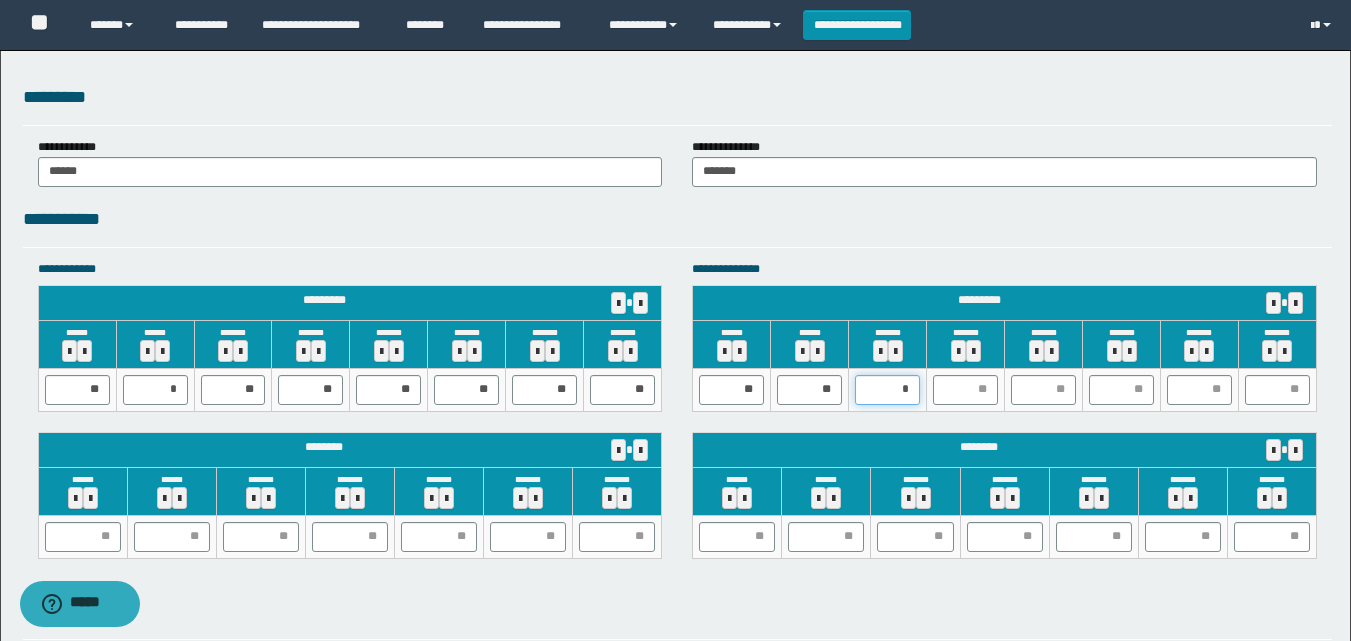 type on "**" 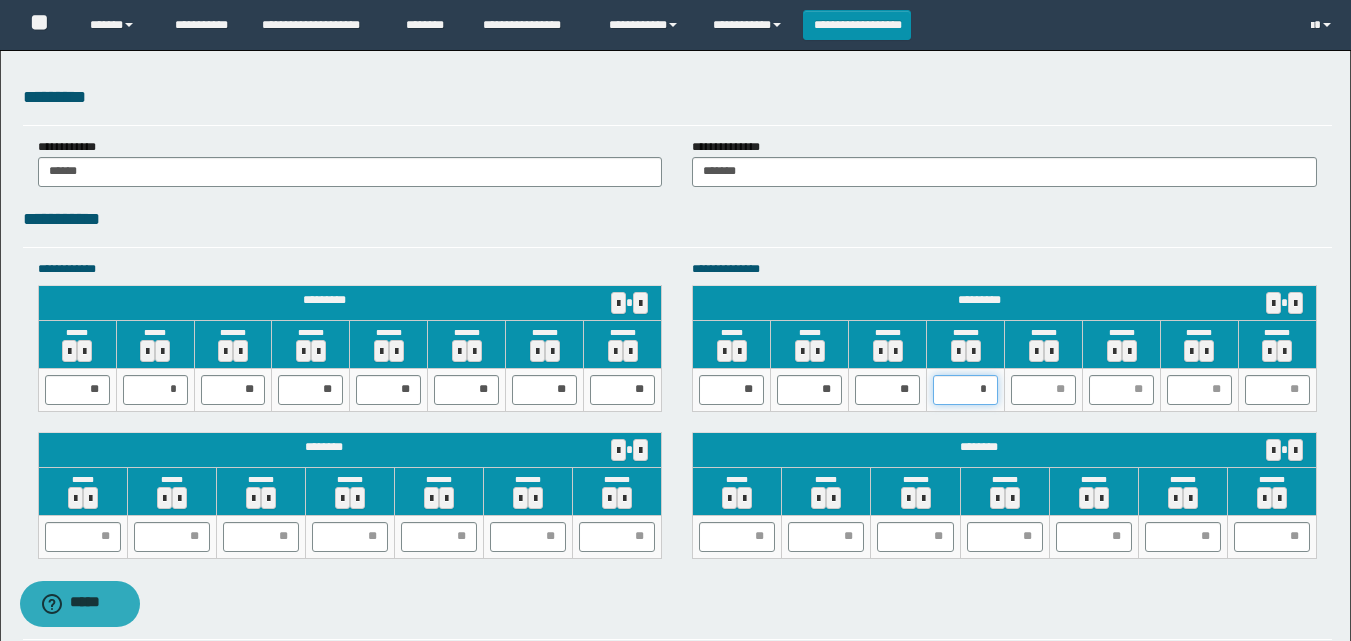 type on "**" 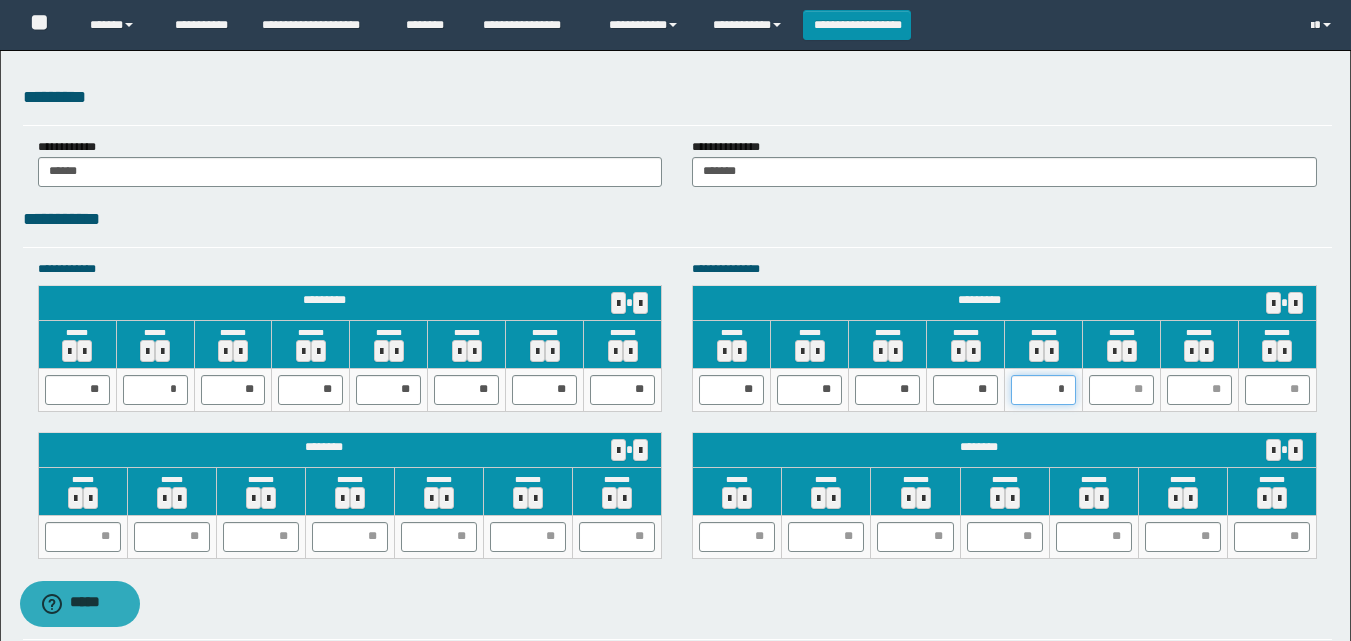 type on "**" 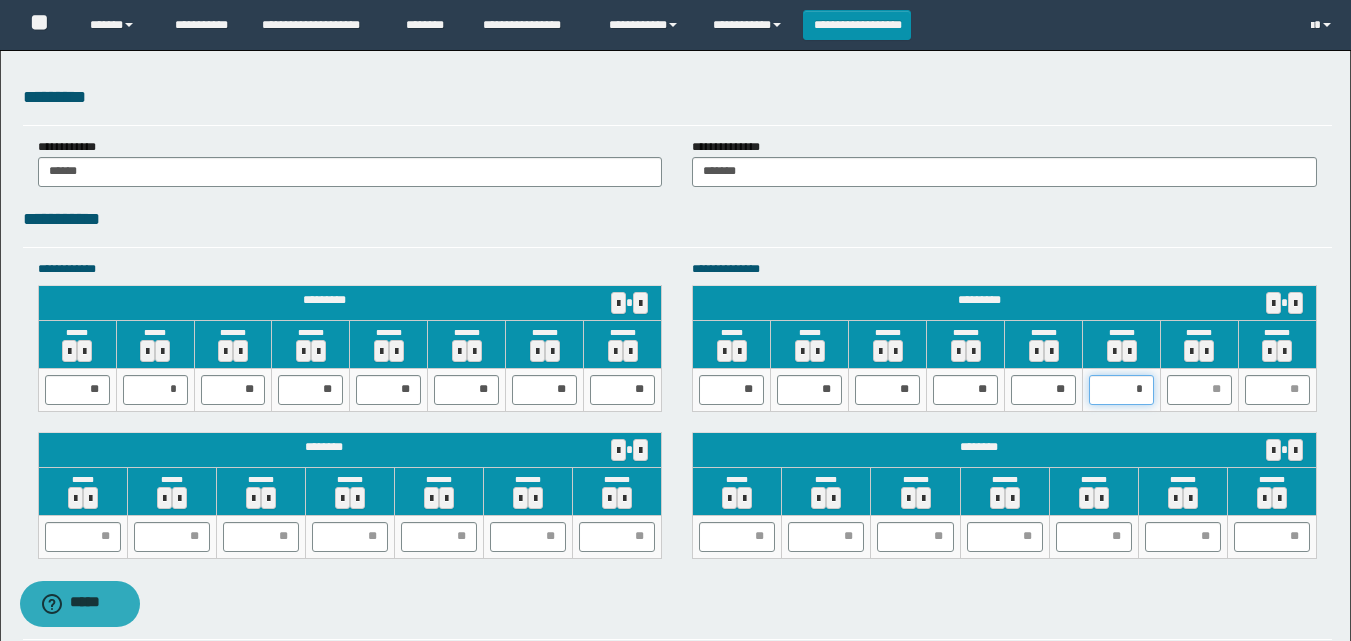 type on "**" 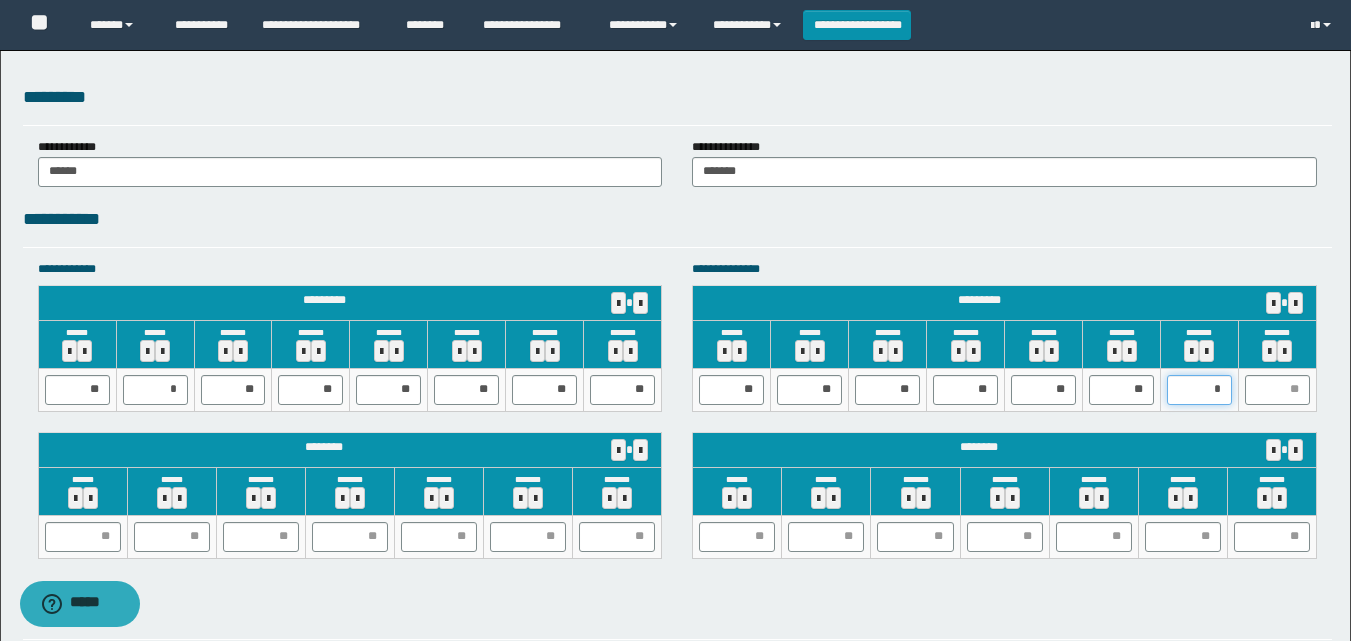 type on "**" 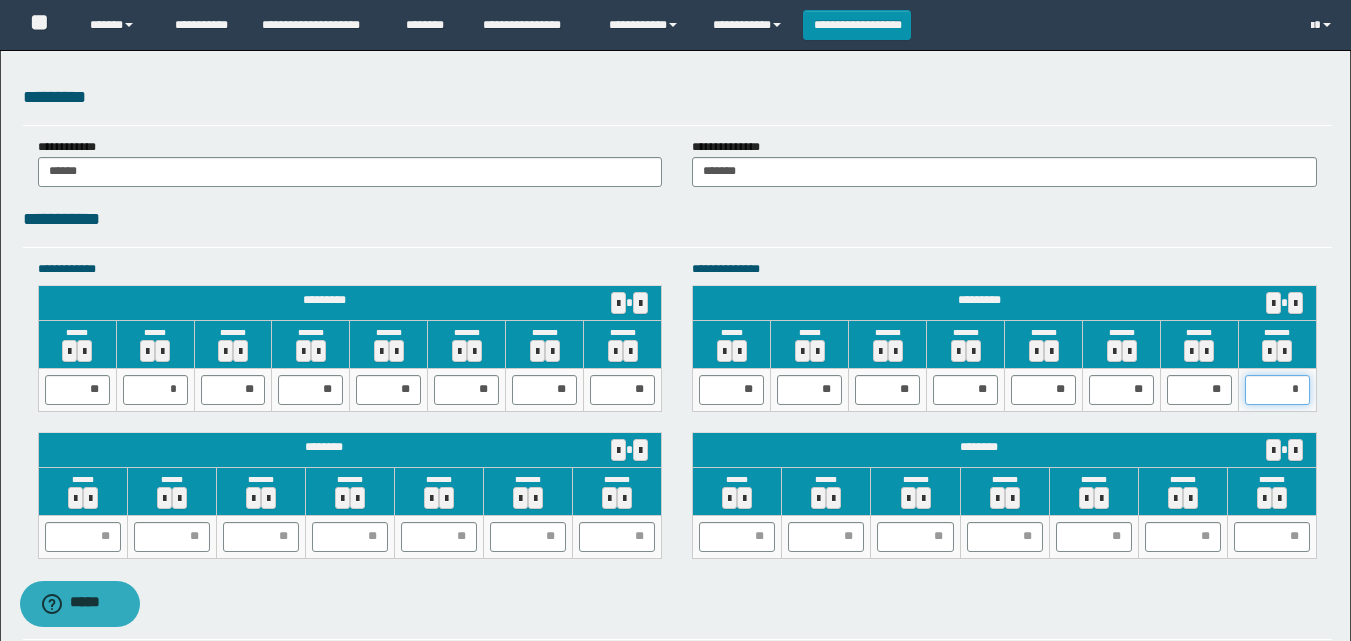 type on "**" 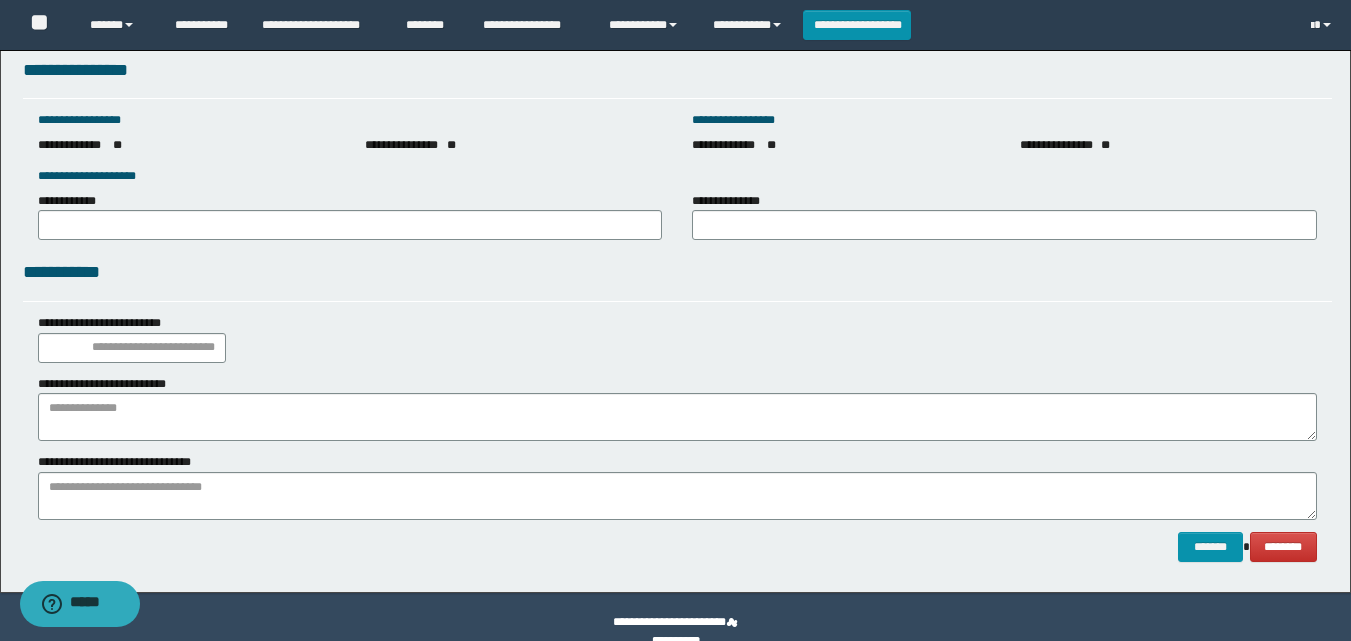 scroll, scrollTop: 2793, scrollLeft: 0, axis: vertical 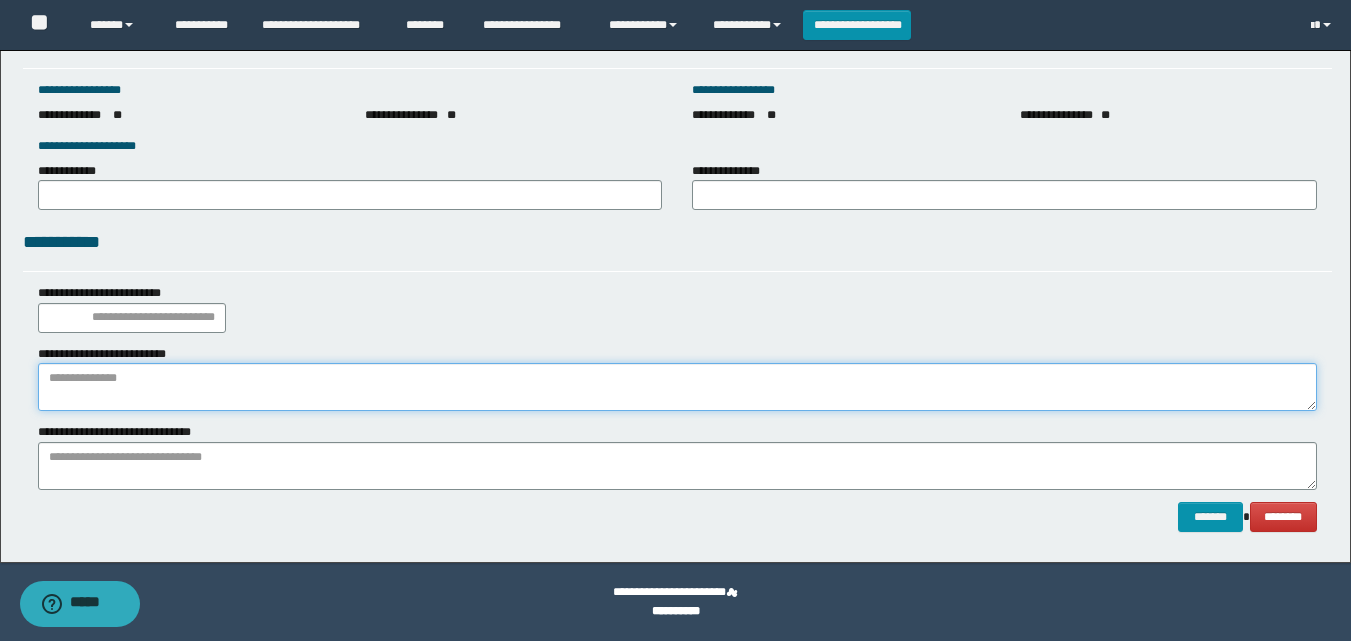 click at bounding box center [677, 387] 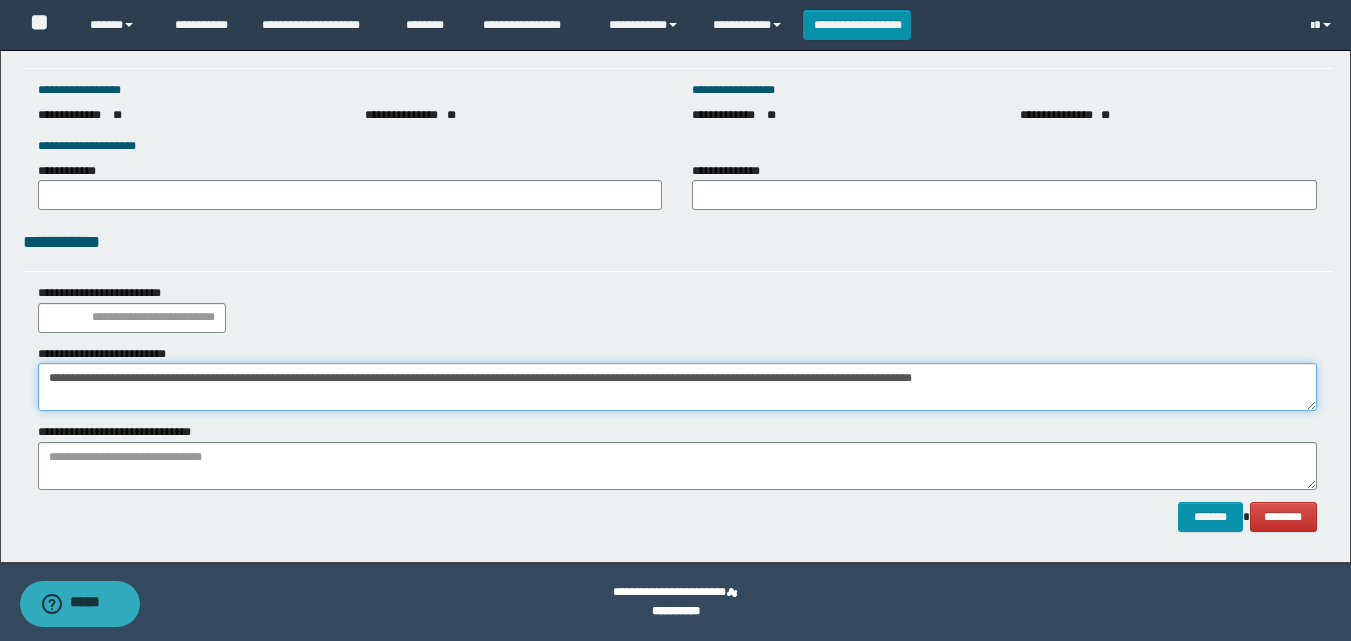 type on "**********" 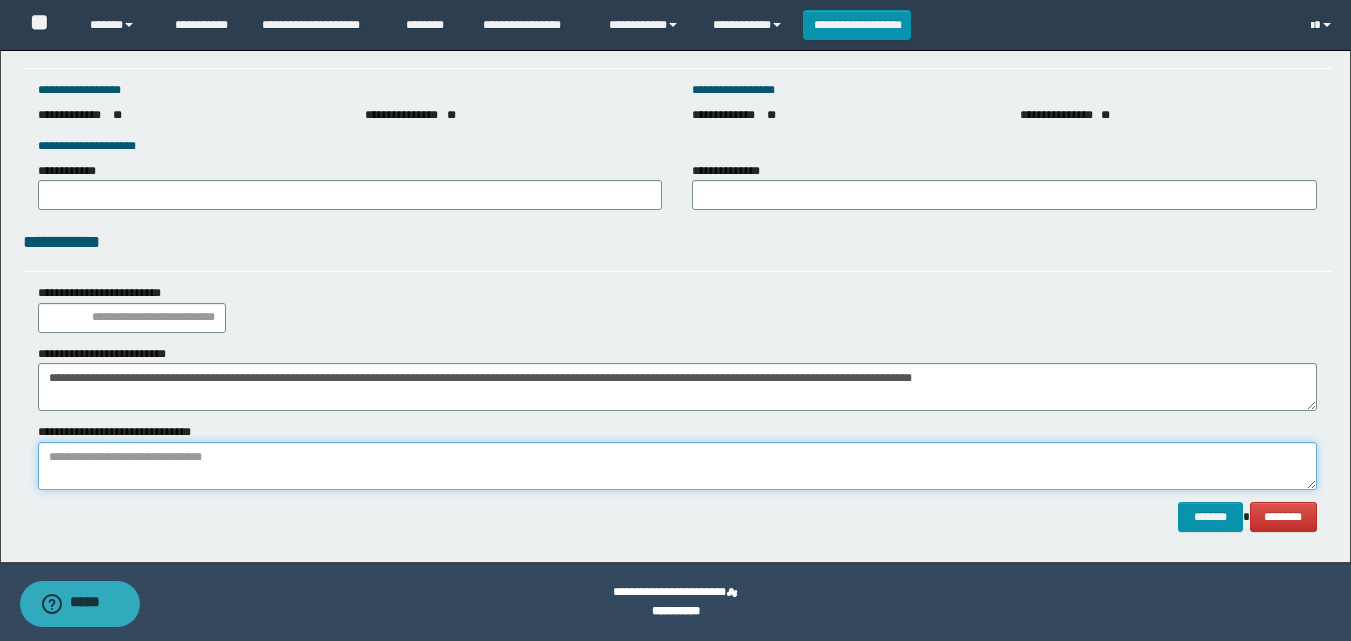 click at bounding box center (677, 466) 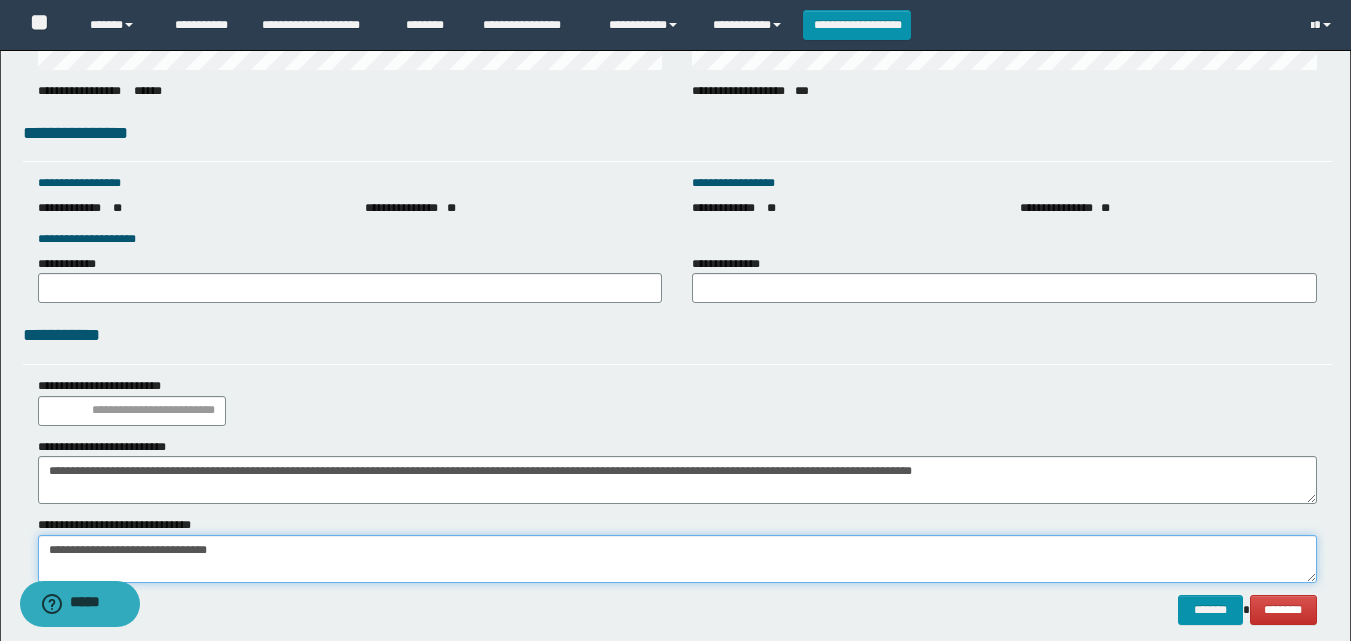 scroll, scrollTop: 2793, scrollLeft: 0, axis: vertical 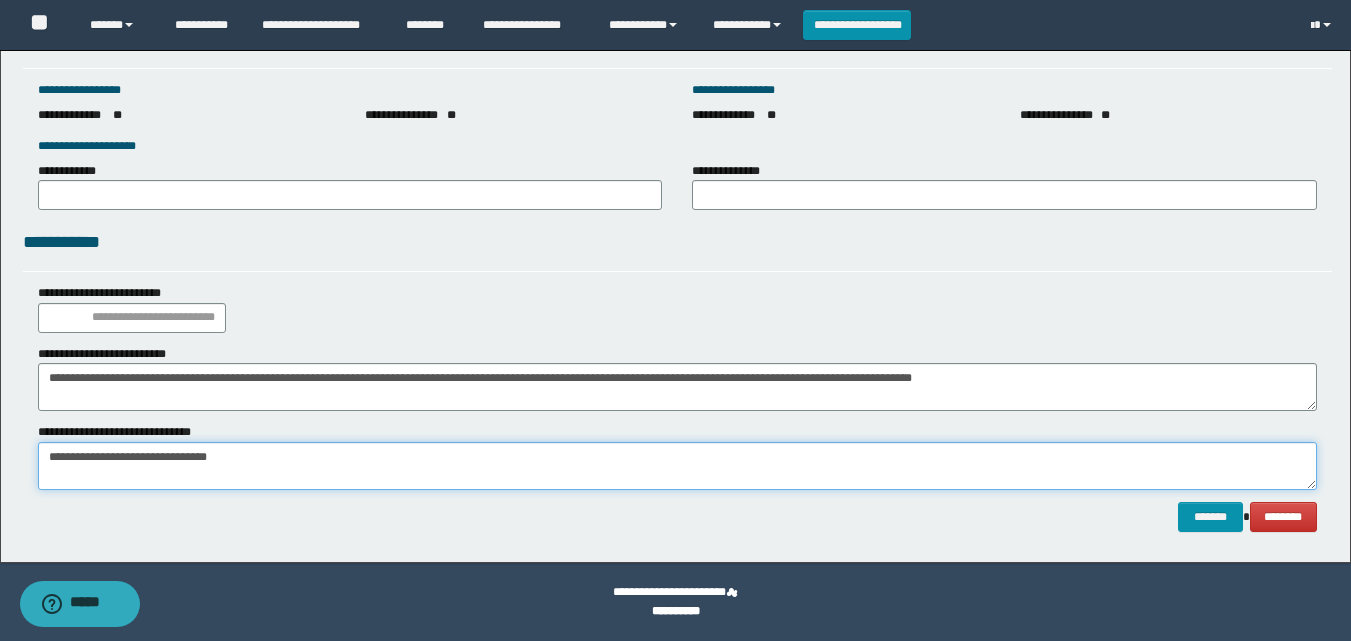 type on "**********" 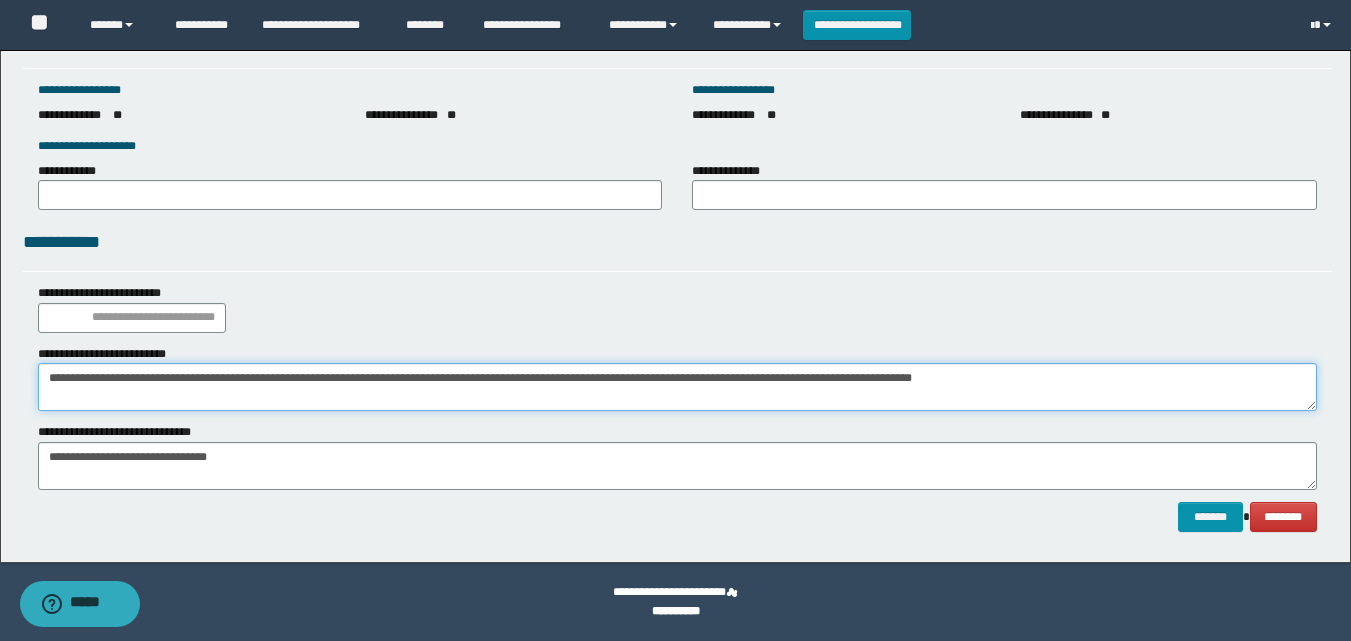 click on "**********" at bounding box center (677, 387) 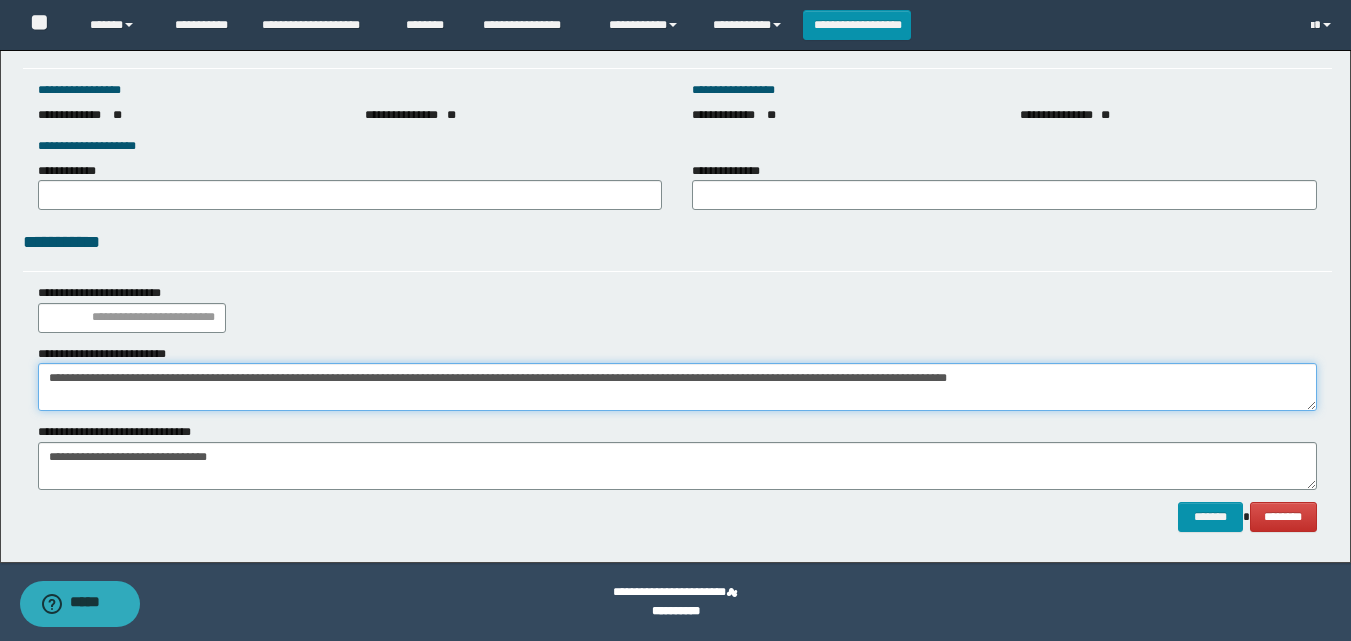 click on "**********" at bounding box center [677, 387] 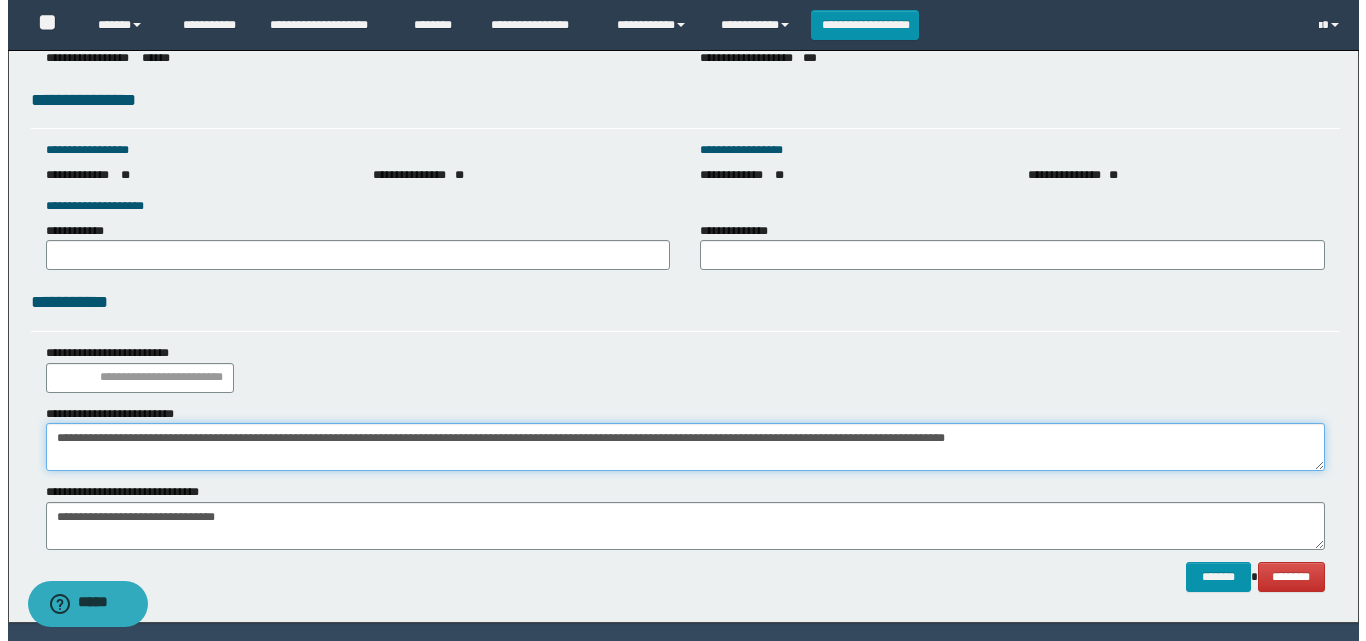 scroll, scrollTop: 2793, scrollLeft: 0, axis: vertical 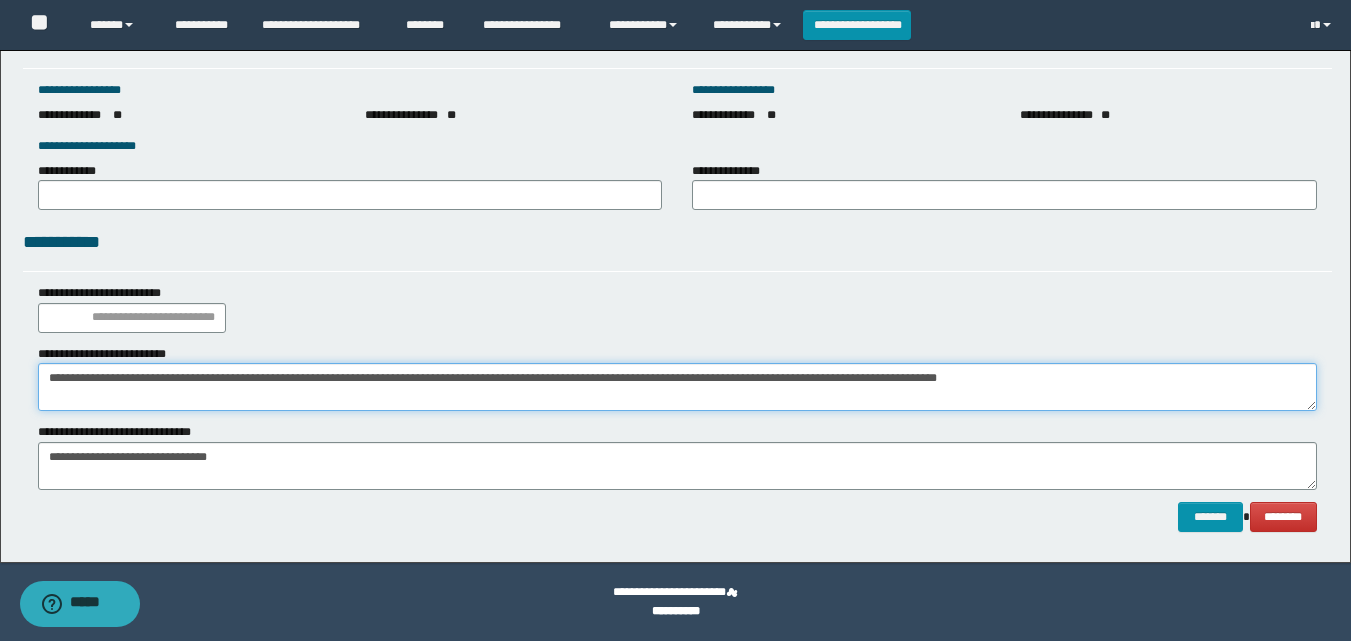 click on "**********" at bounding box center (677, 387) 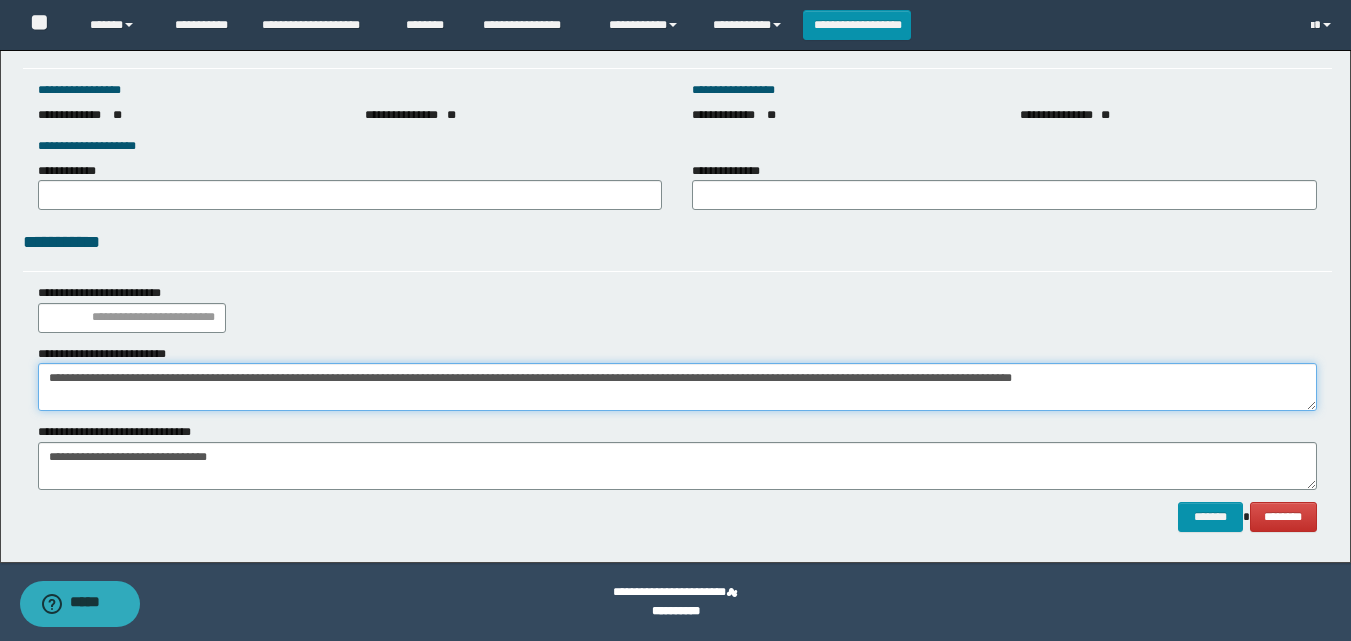 click on "**********" at bounding box center [677, 387] 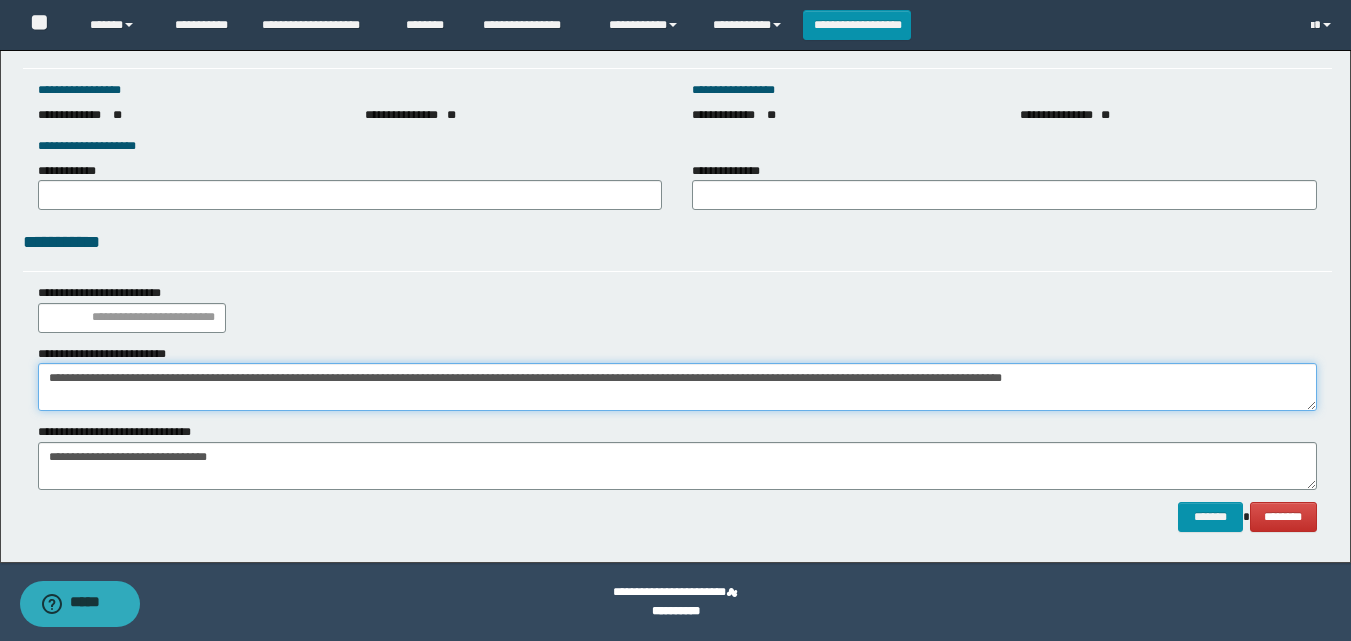 type on "**********" 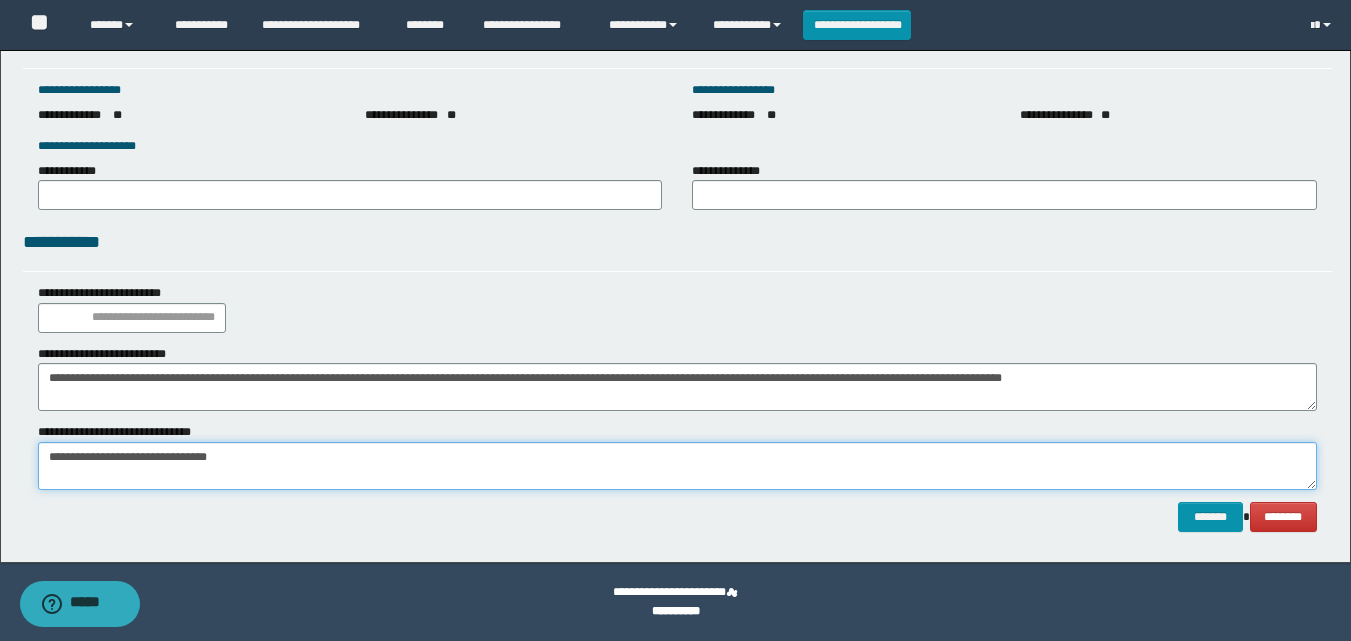 click on "**********" at bounding box center (677, 466) 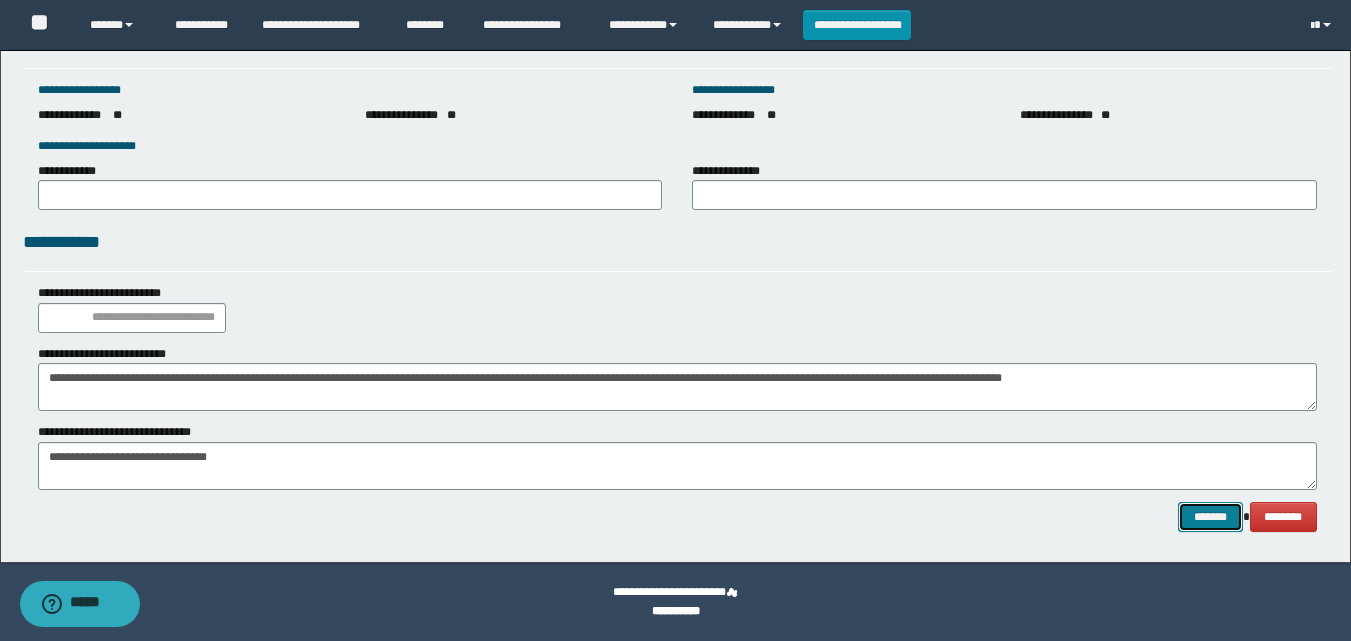 click on "*******" at bounding box center (1210, 517) 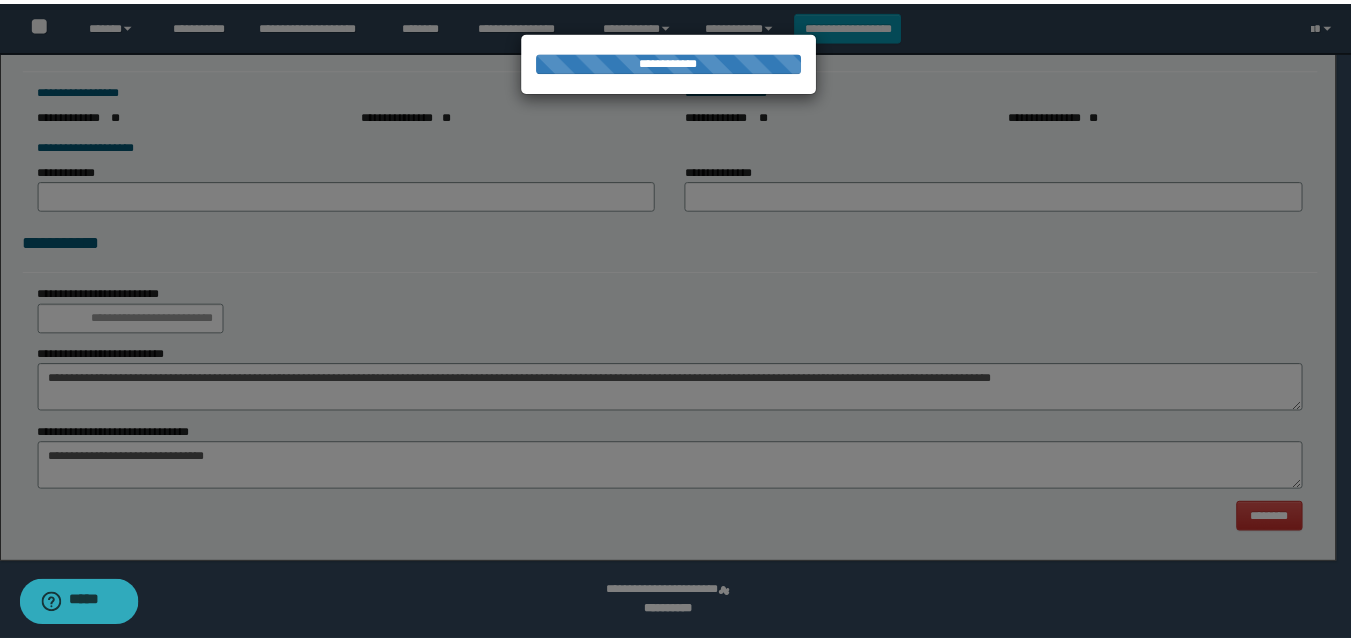scroll, scrollTop: 0, scrollLeft: 0, axis: both 